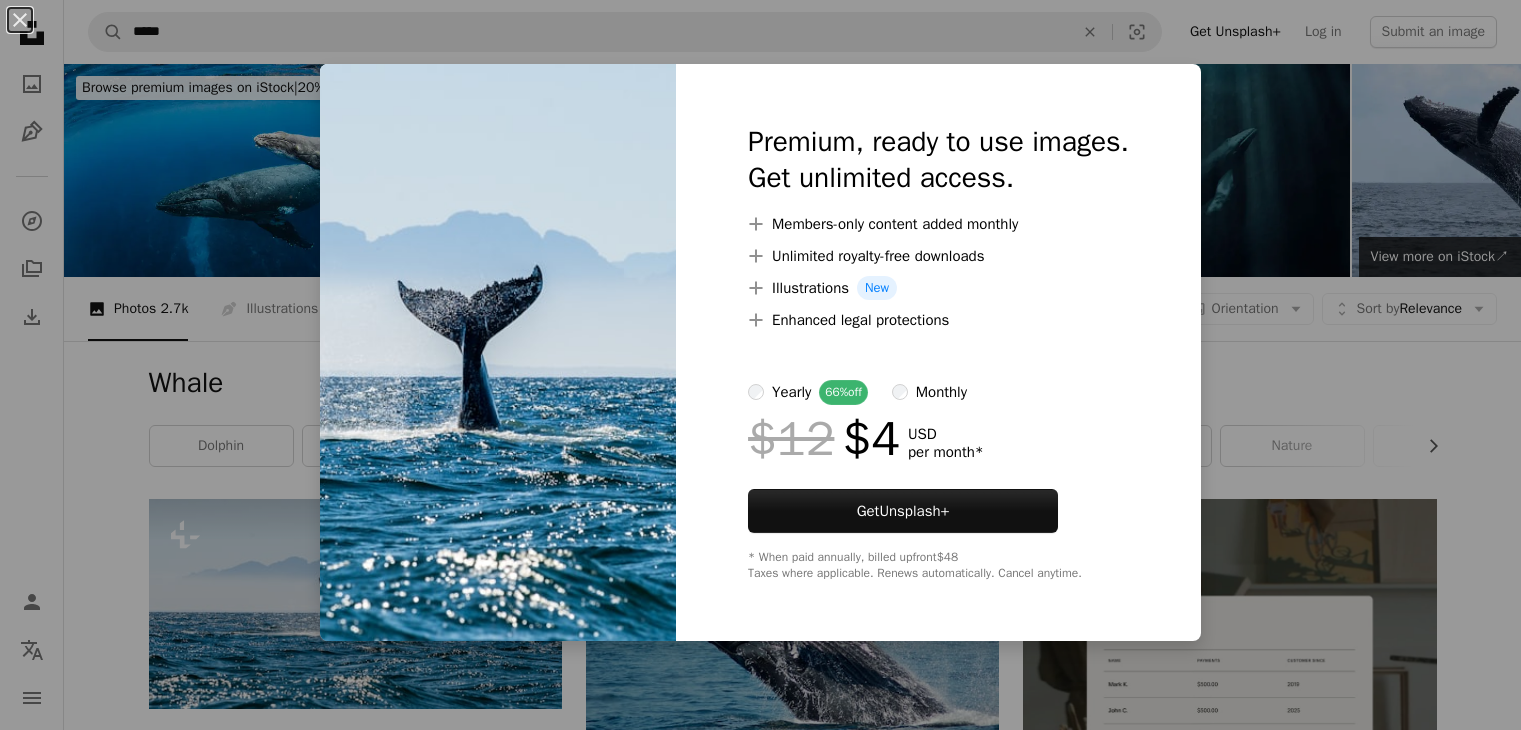 scroll, scrollTop: 416, scrollLeft: 0, axis: vertical 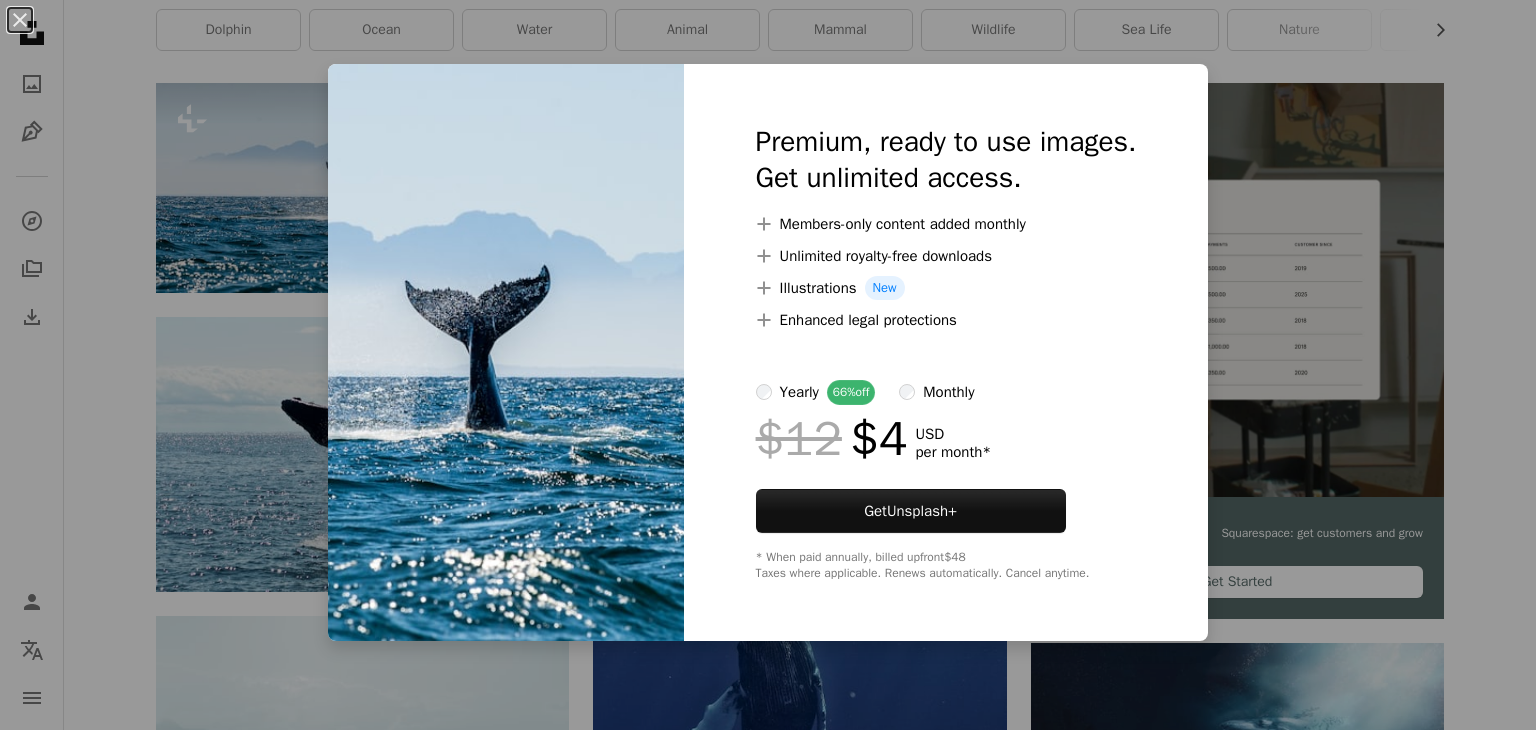click on "An X shape Premium, ready to use images. Get unlimited access. A plus sign Members-only content added monthly A plus sign Unlimited royalty-free downloads A plus sign Illustrations  New A plus sign Enhanced legal protections yearly 66%  off monthly $12   $4 USD per month * Get  Unsplash+ * When paid annually, billed upfront  $48 Taxes where applicable. Renews automatically. Cancel anytime." at bounding box center [768, 365] 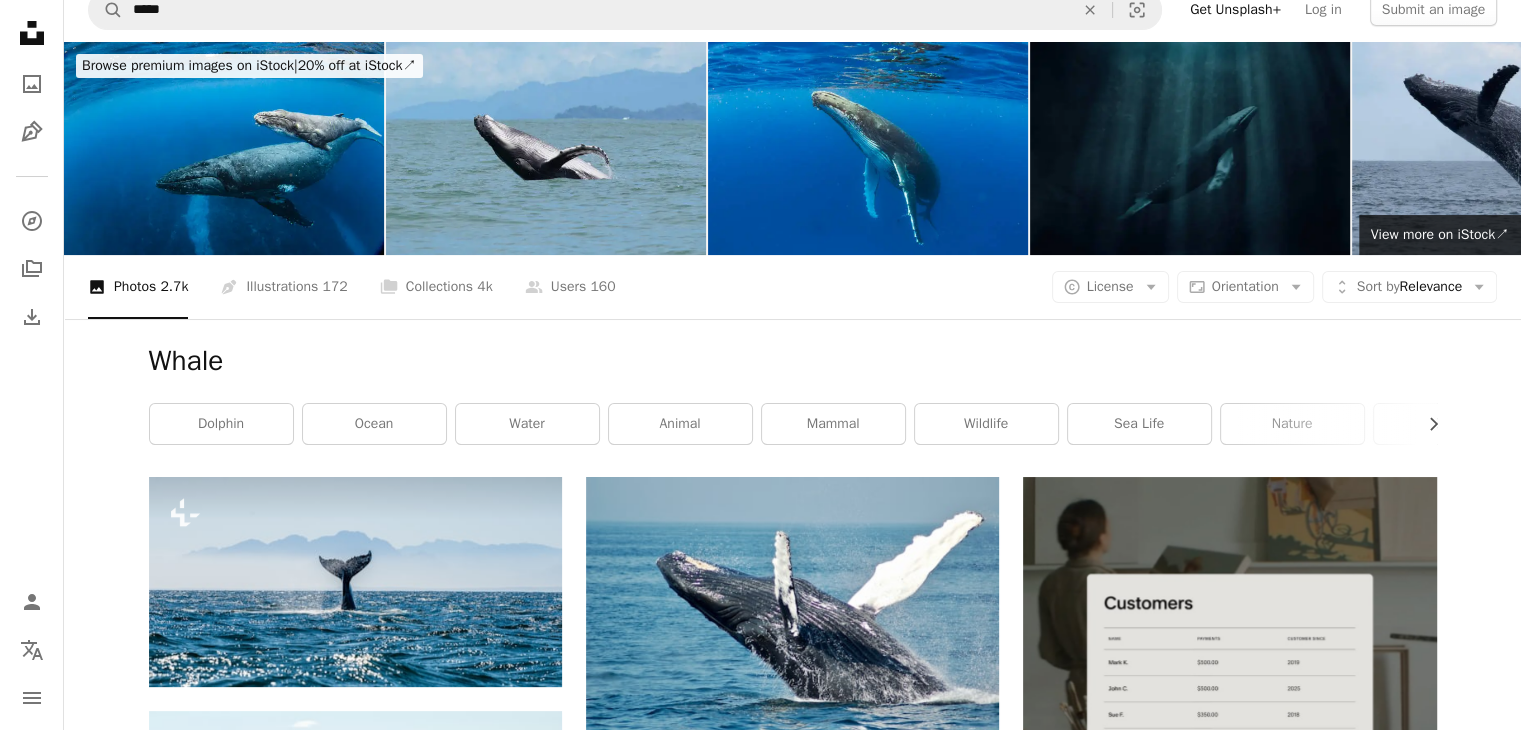 scroll, scrollTop: 0, scrollLeft: 0, axis: both 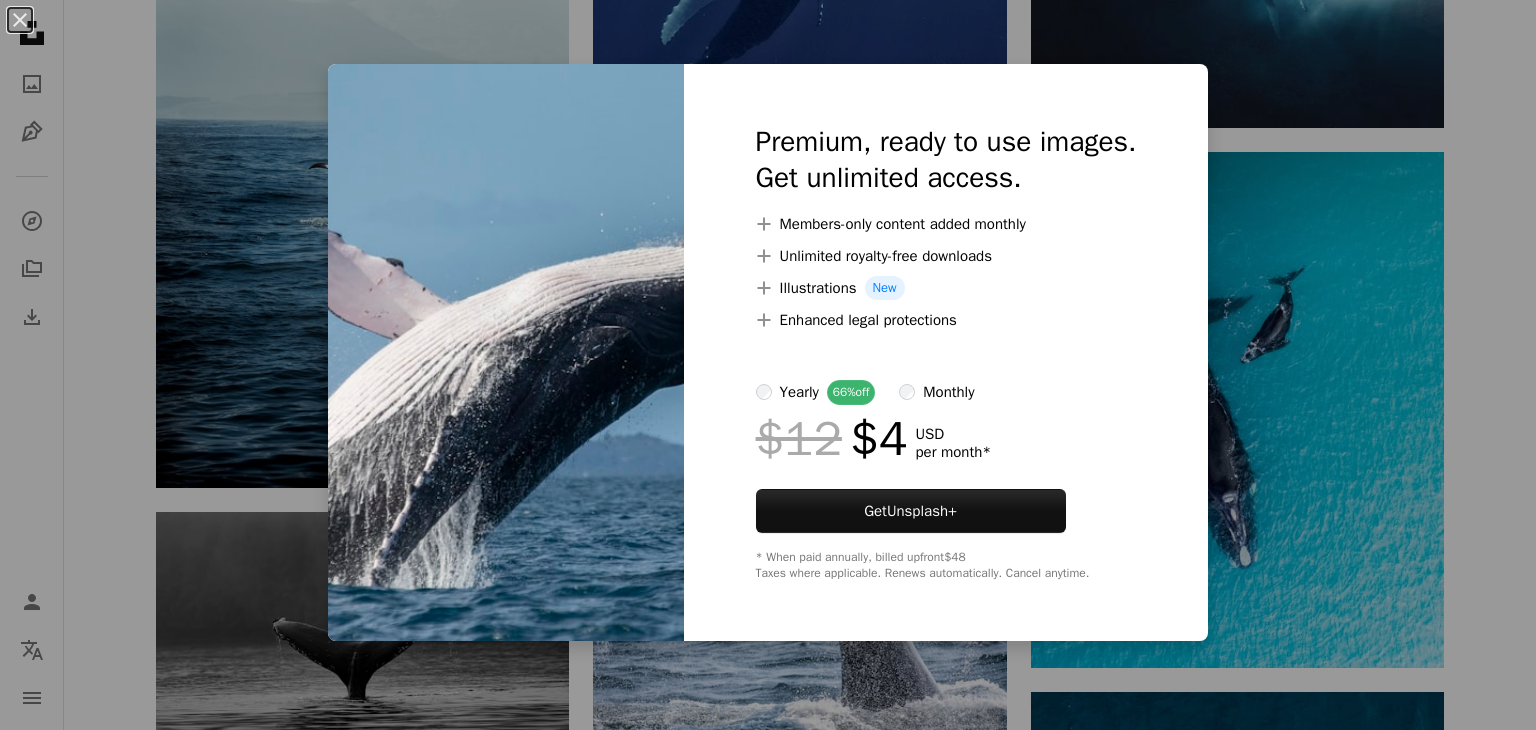 click on "An X shape Premium, ready to use images. Get unlimited access. A plus sign Members-only content added monthly A plus sign Unlimited royalty-free downloads A plus sign Illustrations  New A plus sign Enhanced legal protections yearly 66%  off monthly $12   $4 USD per month * Get  Unsplash+ * When paid annually, billed upfront  $48 Taxes where applicable. Renews automatically. Cancel anytime." at bounding box center [768, 365] 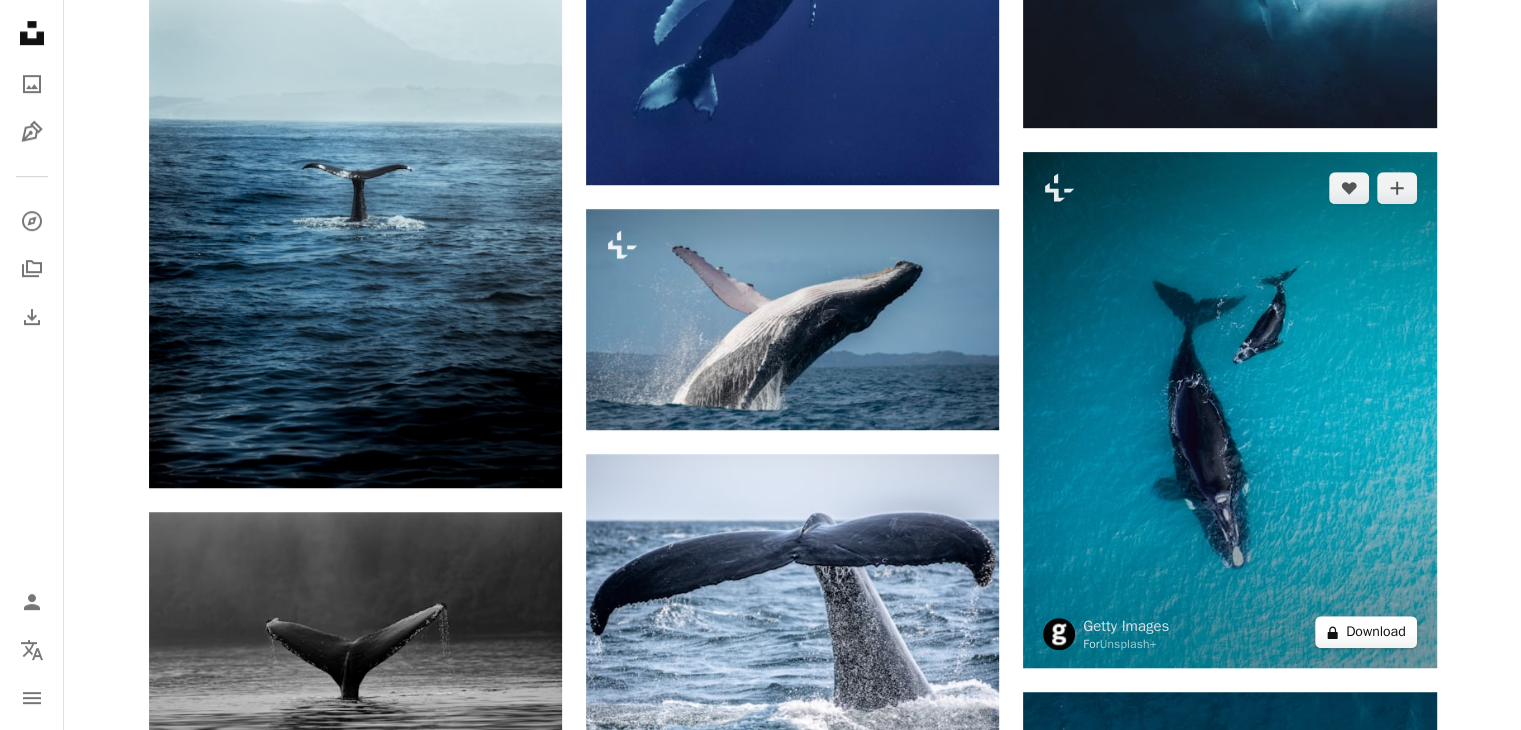 click on "A lock Download" at bounding box center (1366, 632) 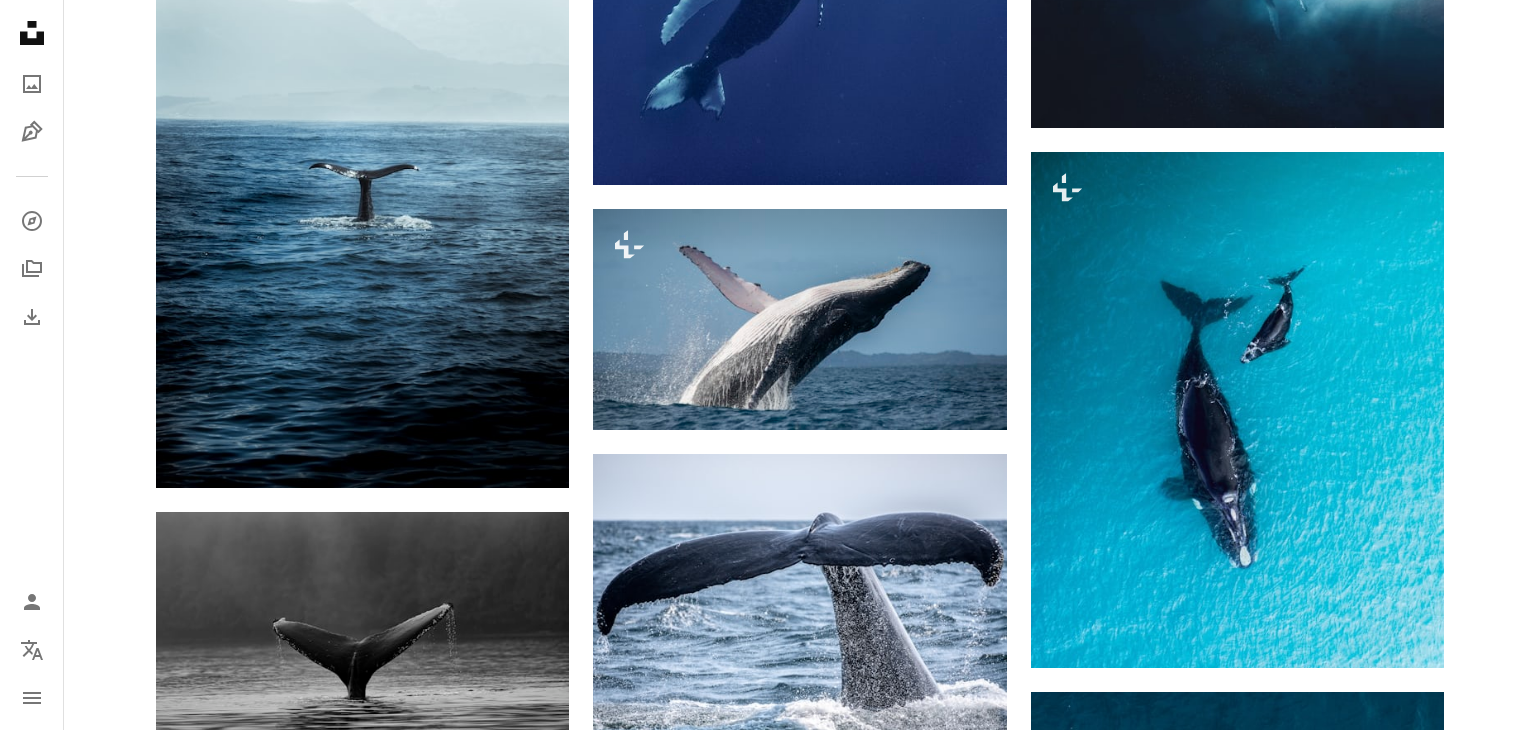 click on "An X shape Premium, ready to use images. Get unlimited access. A plus sign Members-only content added monthly A plus sign Unlimited royalty-free downloads A plus sign Illustrations  New A plus sign Enhanced legal protections yearly 66%  off monthly $12   $4 USD per month * Get  Unsplash+ * When paid annually, billed upfront  $48 Taxes where applicable. Renews automatically. Cancel anytime." at bounding box center (768, 3558) 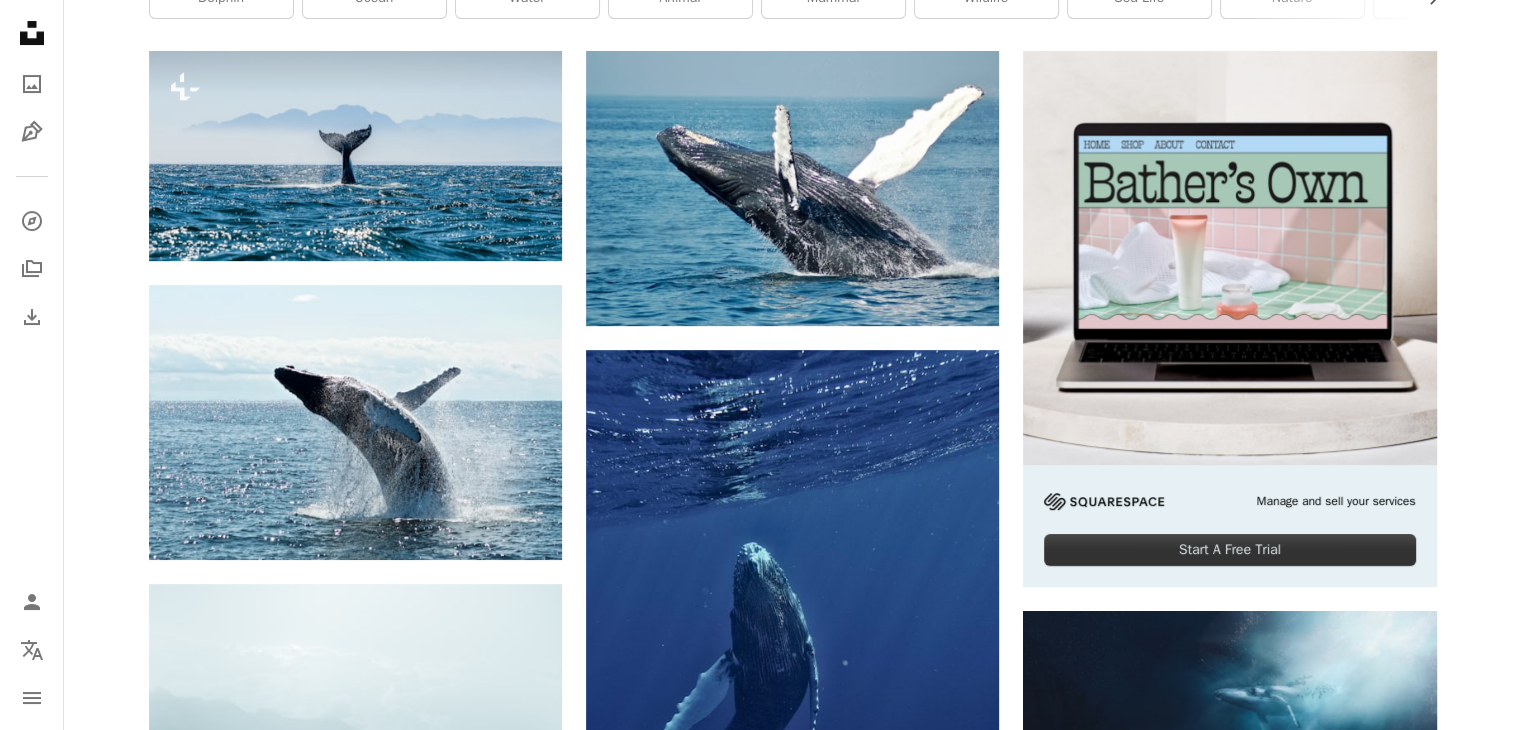 scroll, scrollTop: 439, scrollLeft: 0, axis: vertical 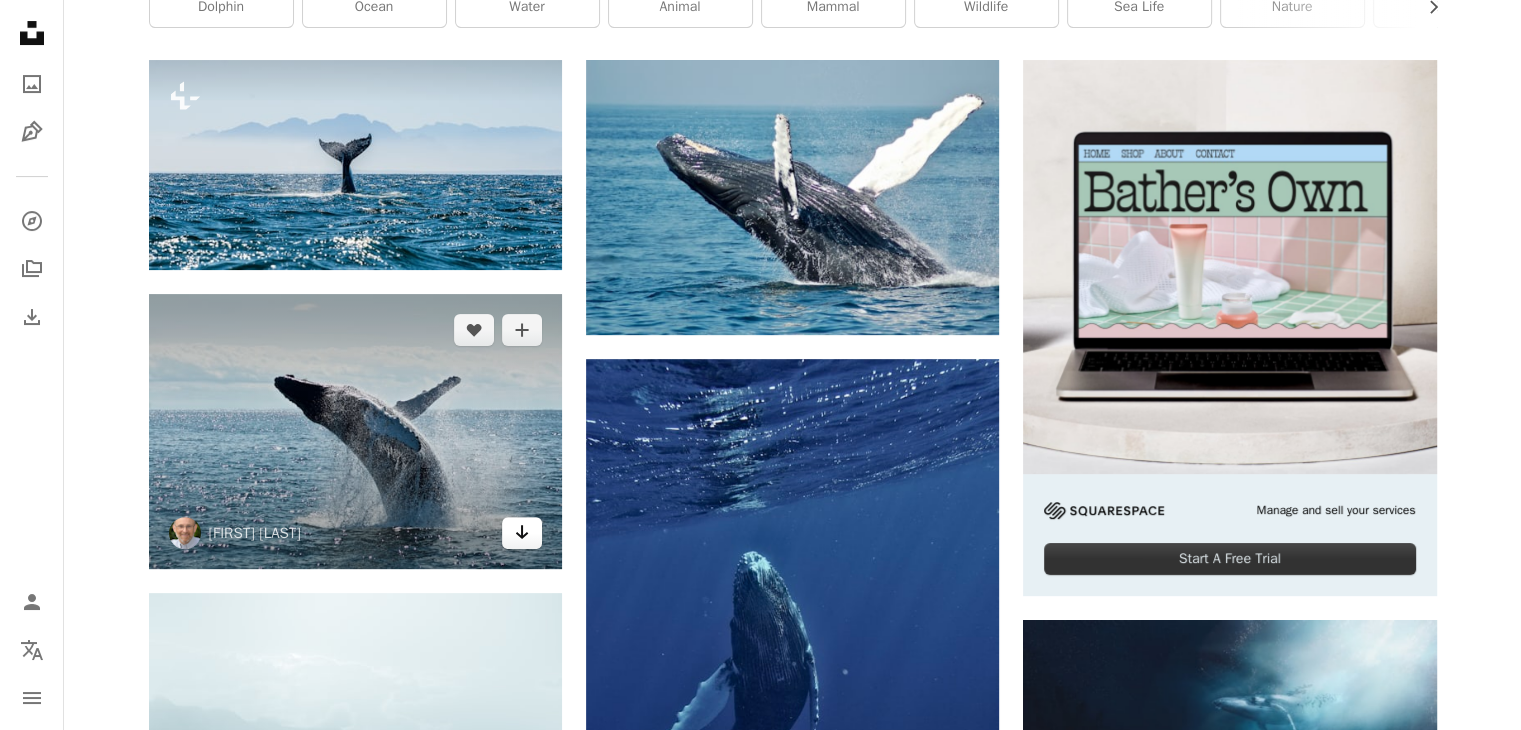 click on "Arrow pointing down" 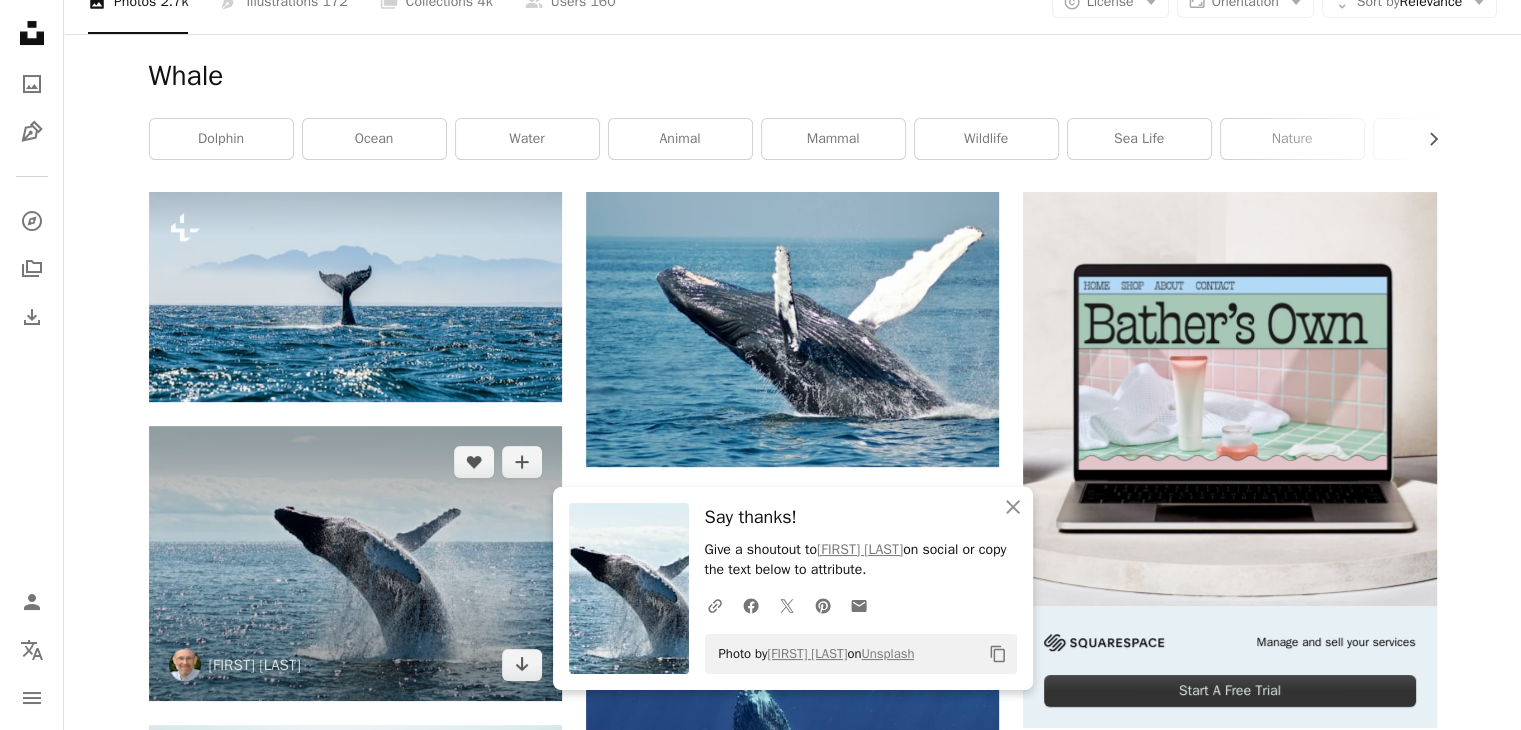 scroll, scrollTop: 286, scrollLeft: 0, axis: vertical 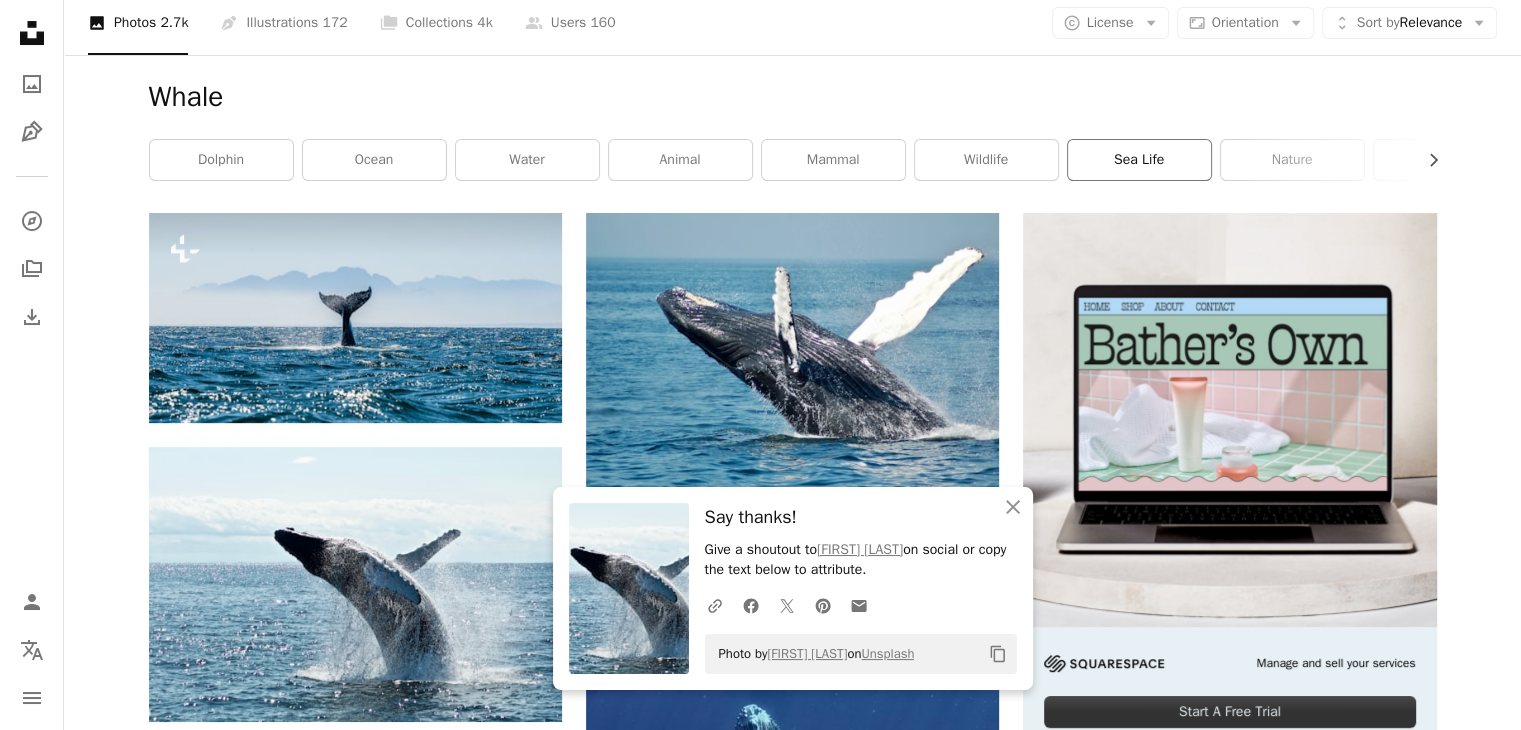 click on "sea life" at bounding box center [1139, 160] 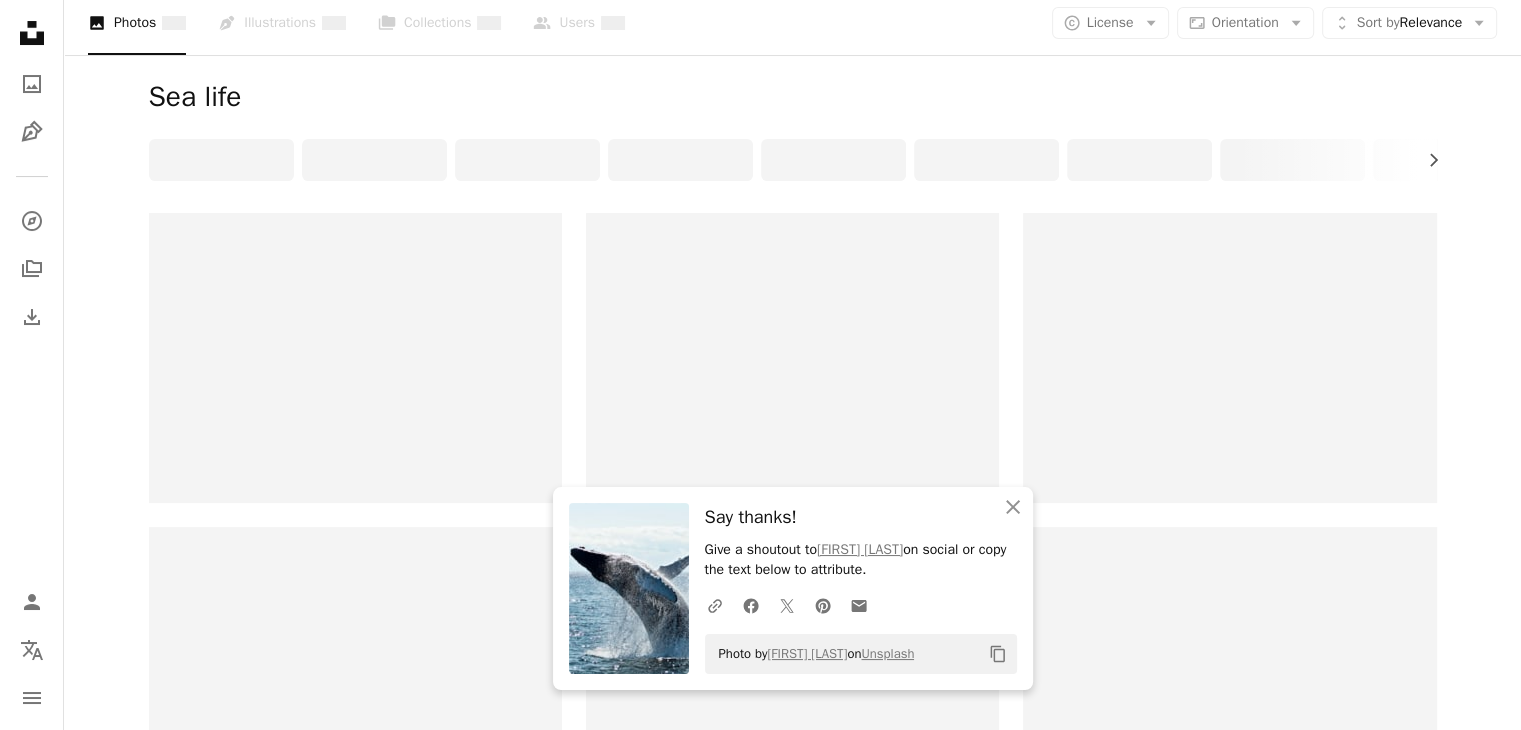 scroll, scrollTop: 0, scrollLeft: 0, axis: both 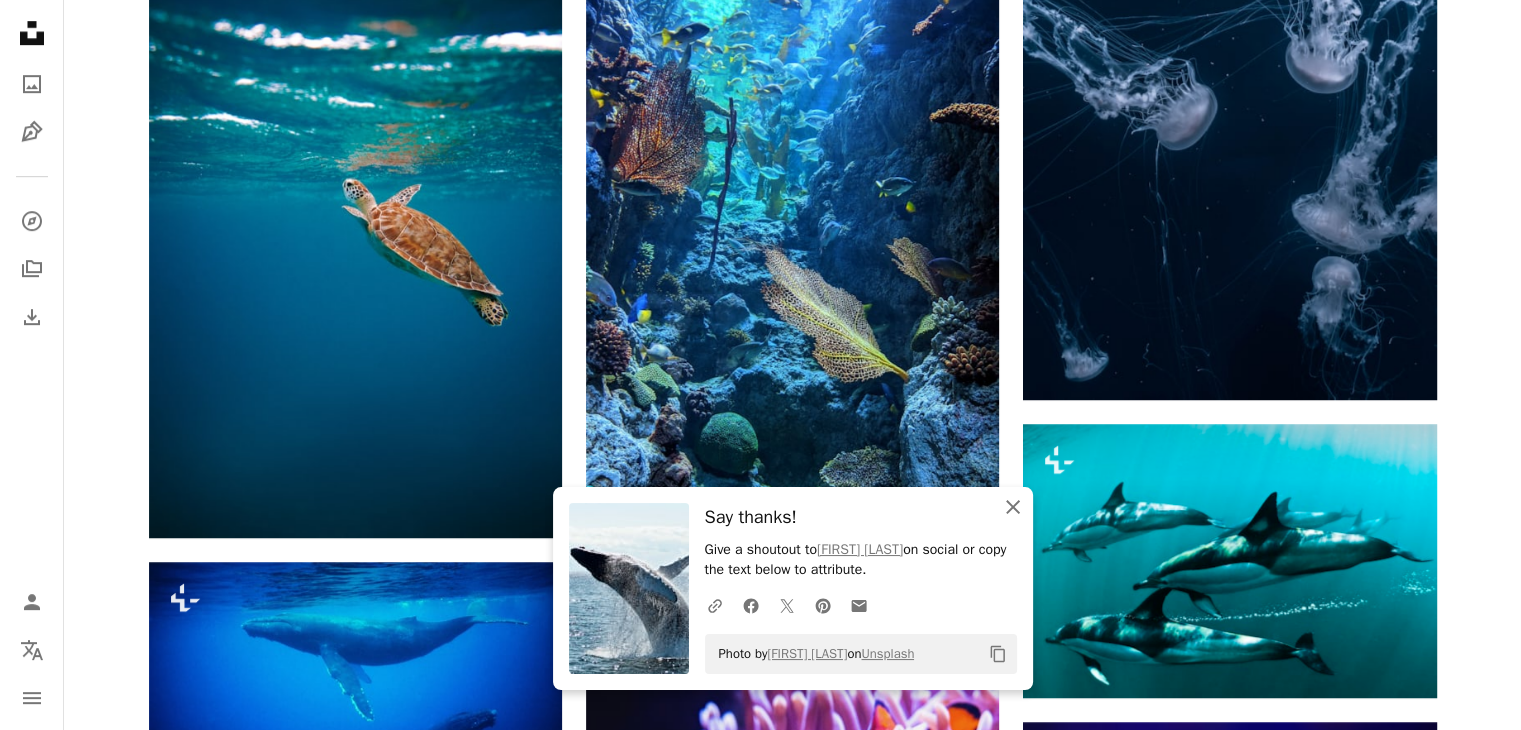 click on "An X shape" 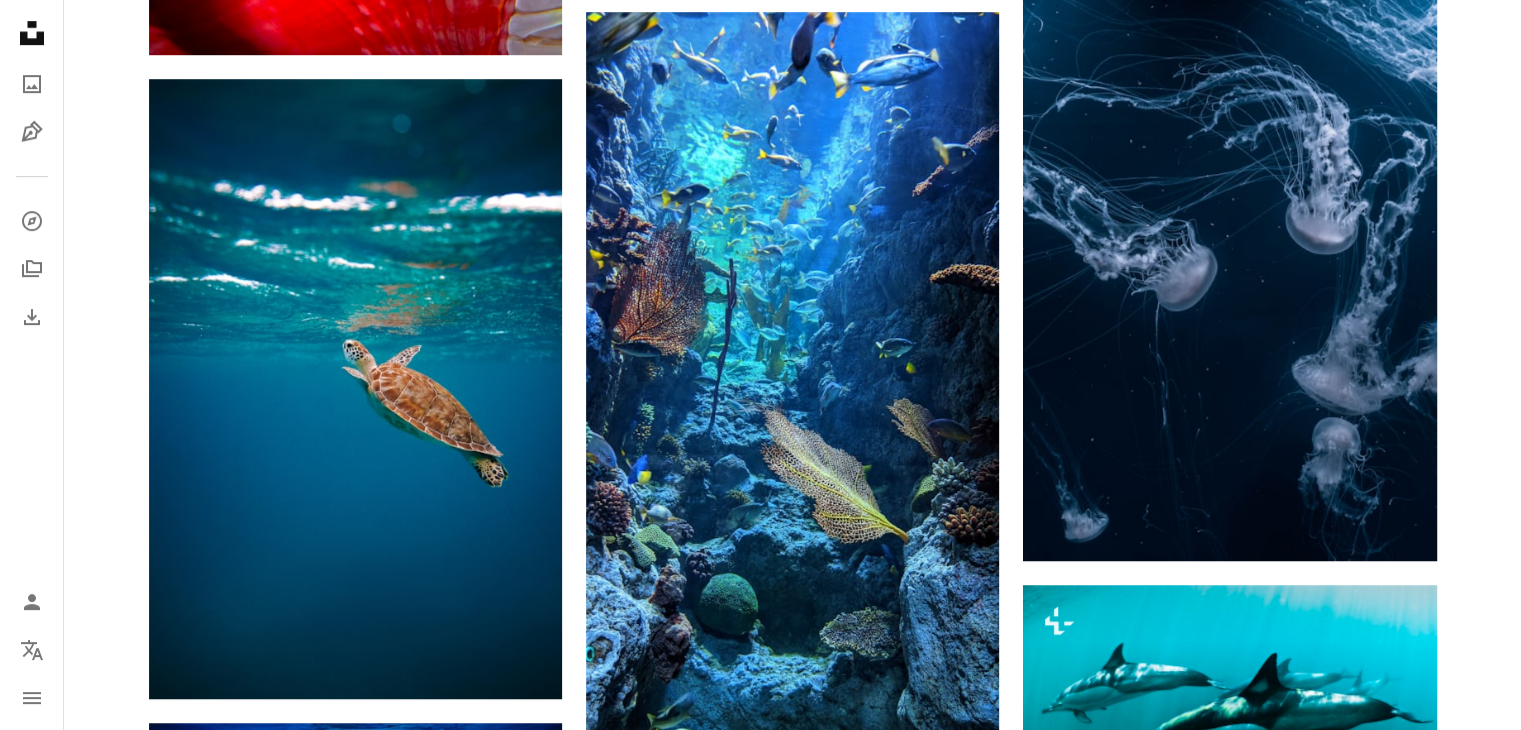 scroll, scrollTop: 1068, scrollLeft: 0, axis: vertical 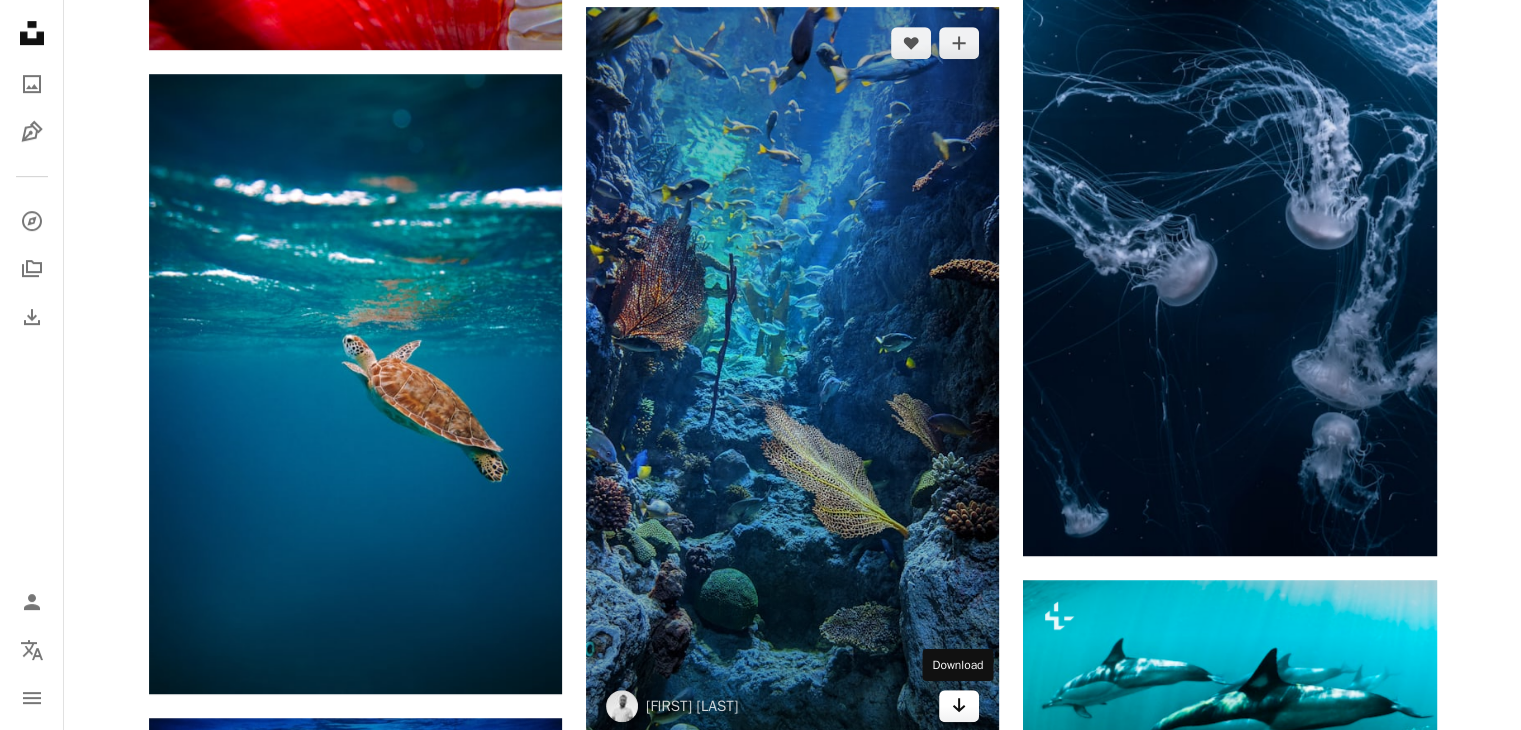 click on "Arrow pointing down" 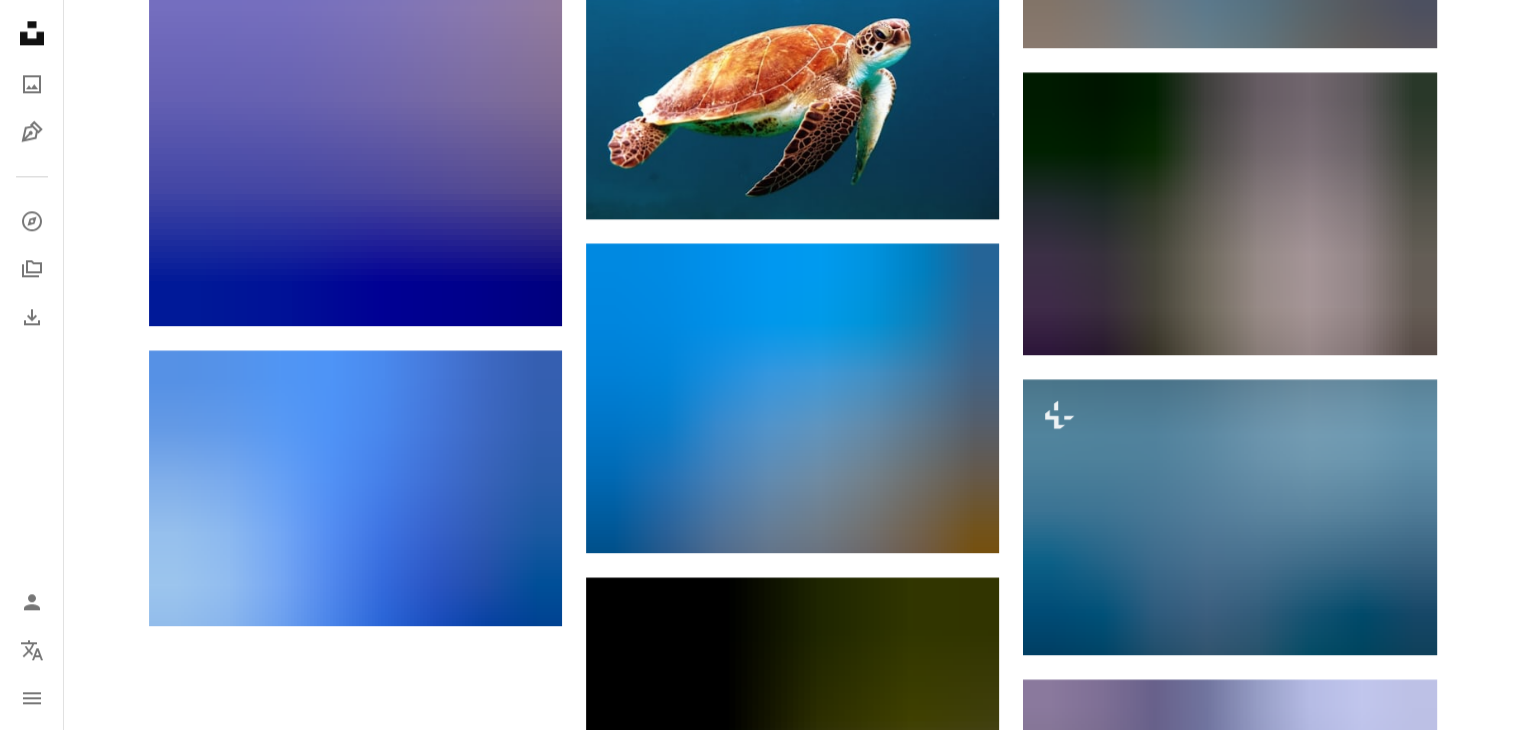 scroll, scrollTop: 2500, scrollLeft: 0, axis: vertical 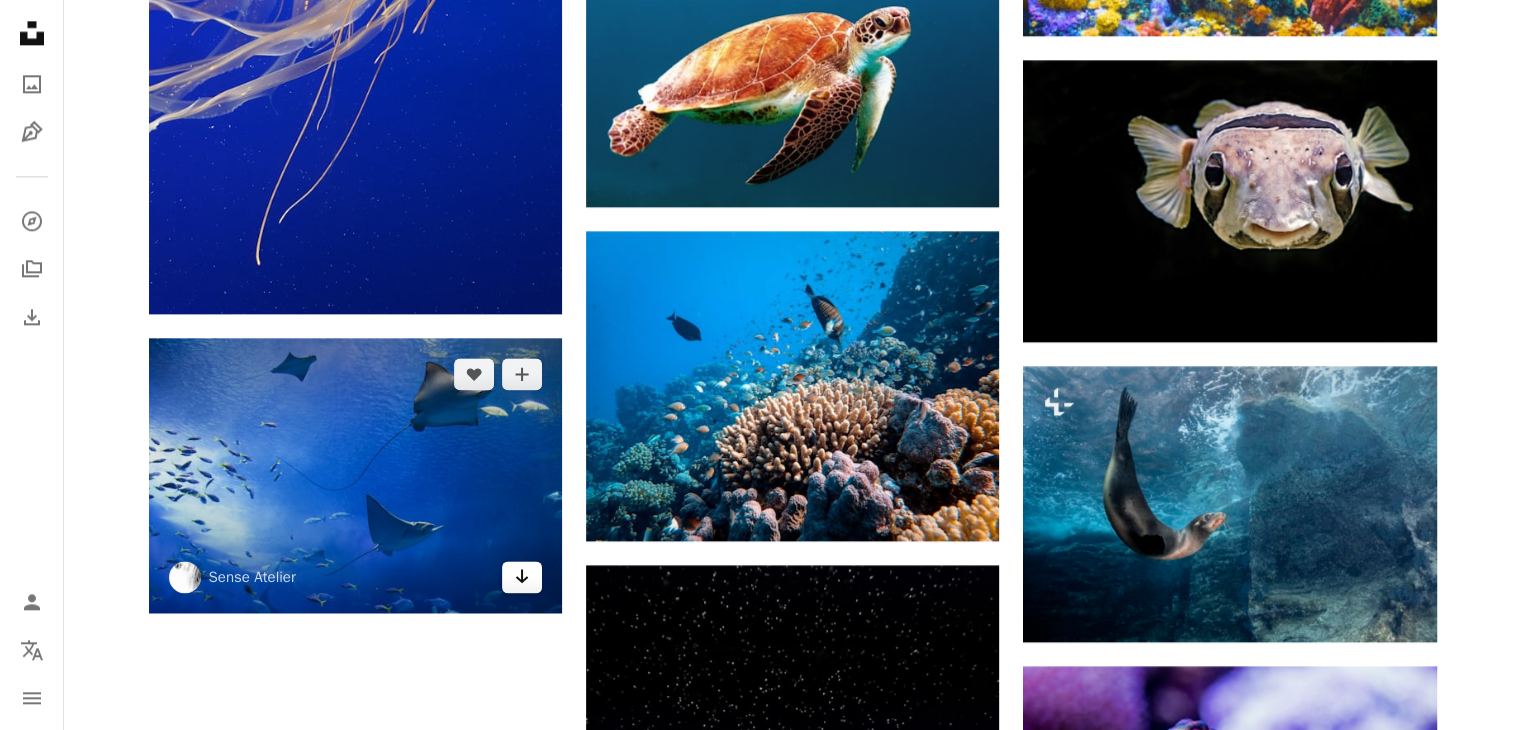 click 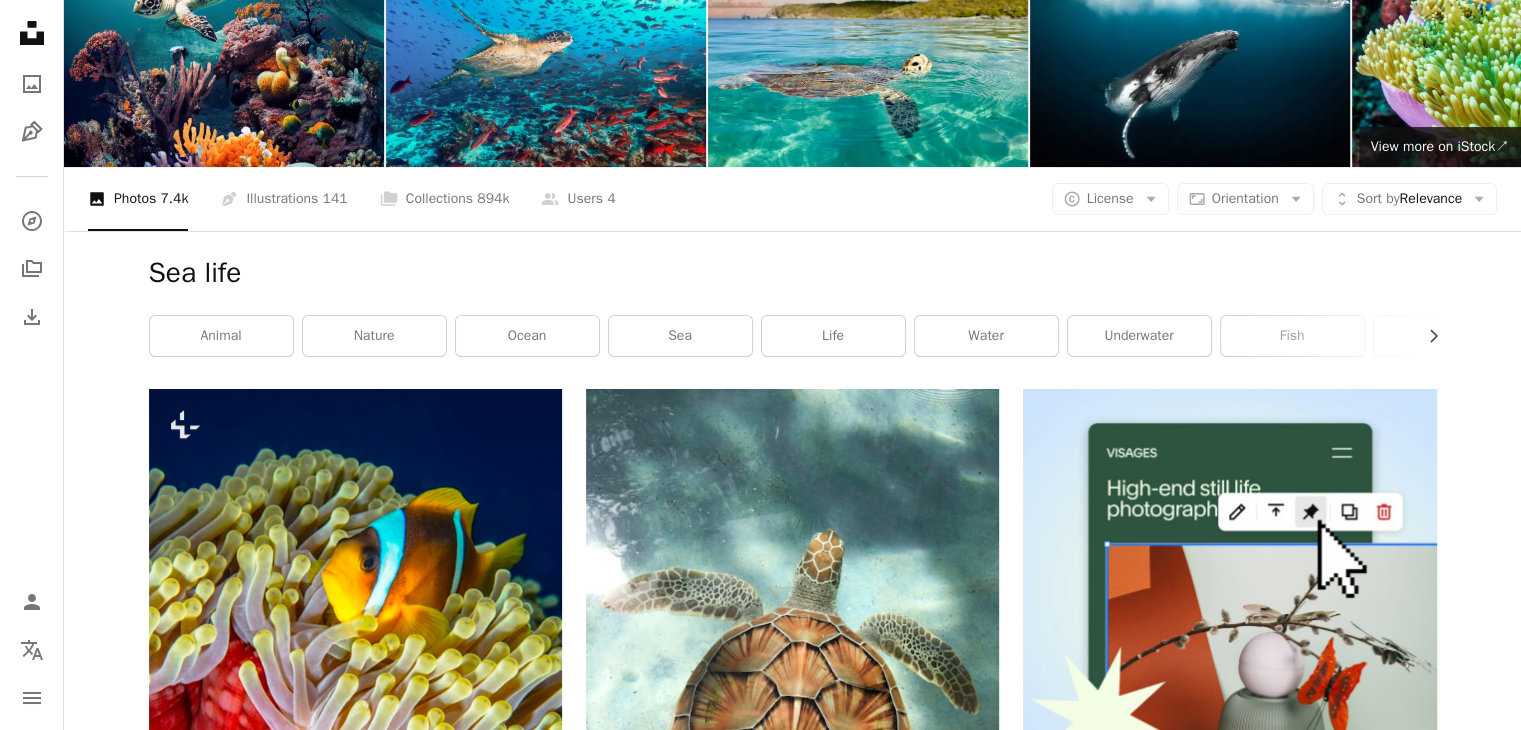 scroll, scrollTop: 0, scrollLeft: 0, axis: both 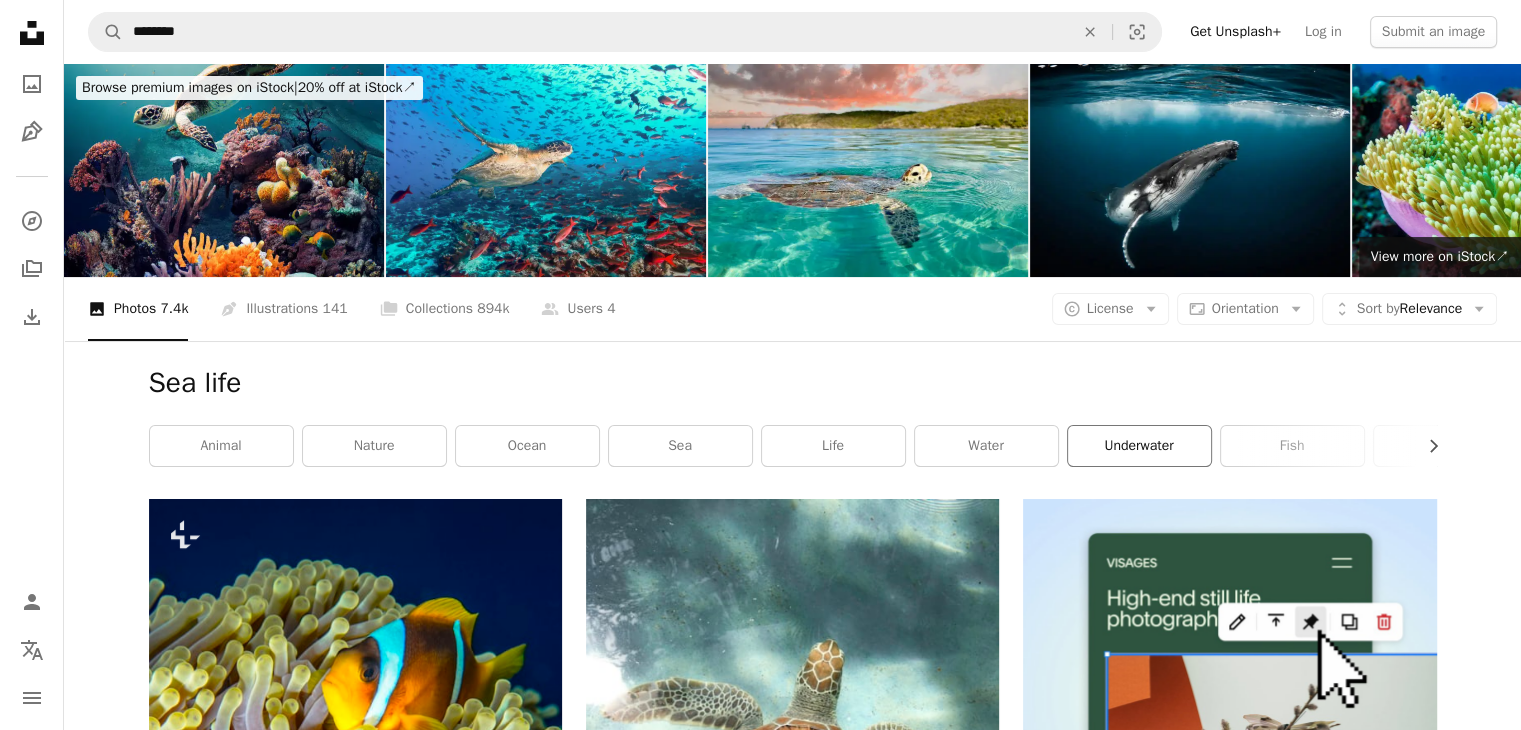 click on "underwater" at bounding box center (1139, 446) 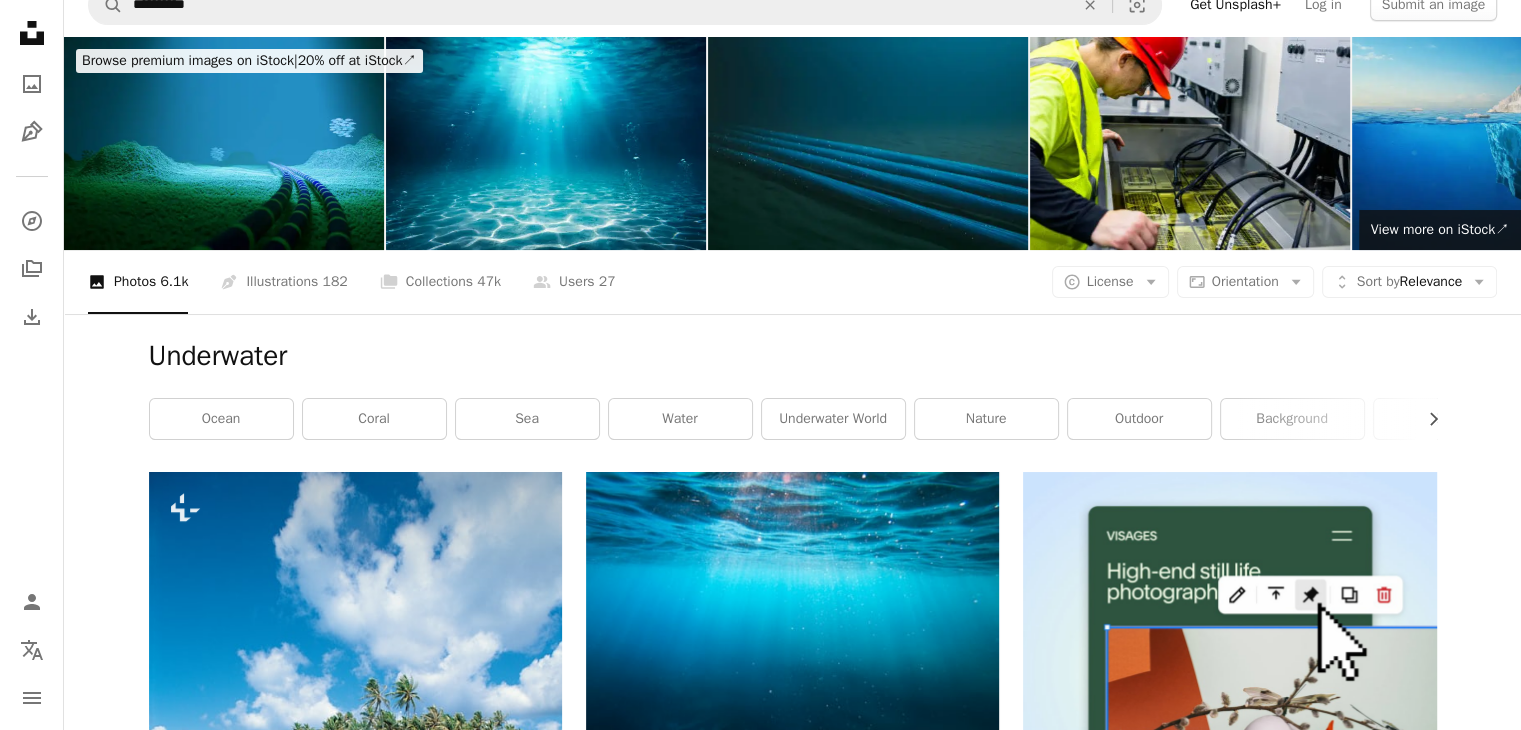 scroll, scrollTop: 0, scrollLeft: 0, axis: both 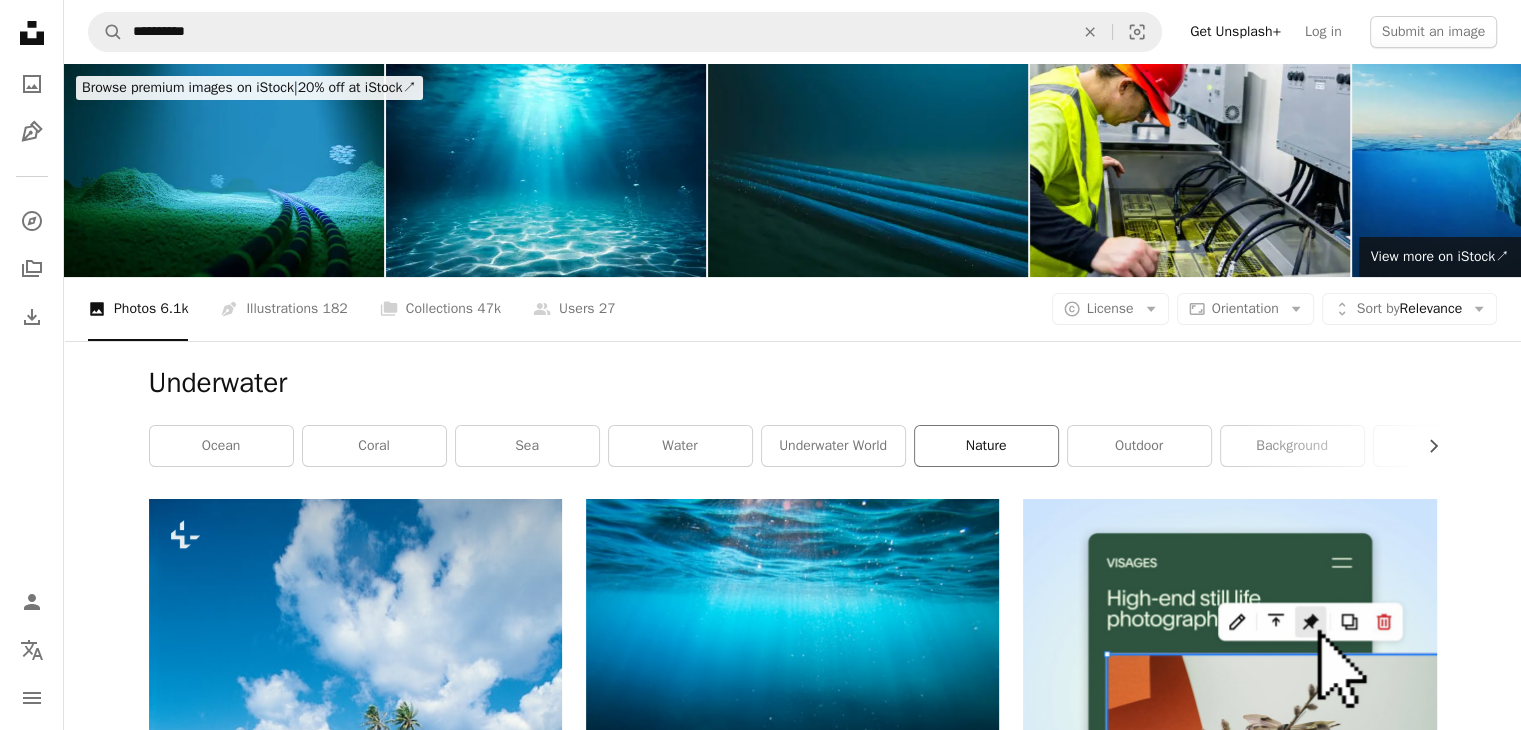 click on "nature" at bounding box center [986, 446] 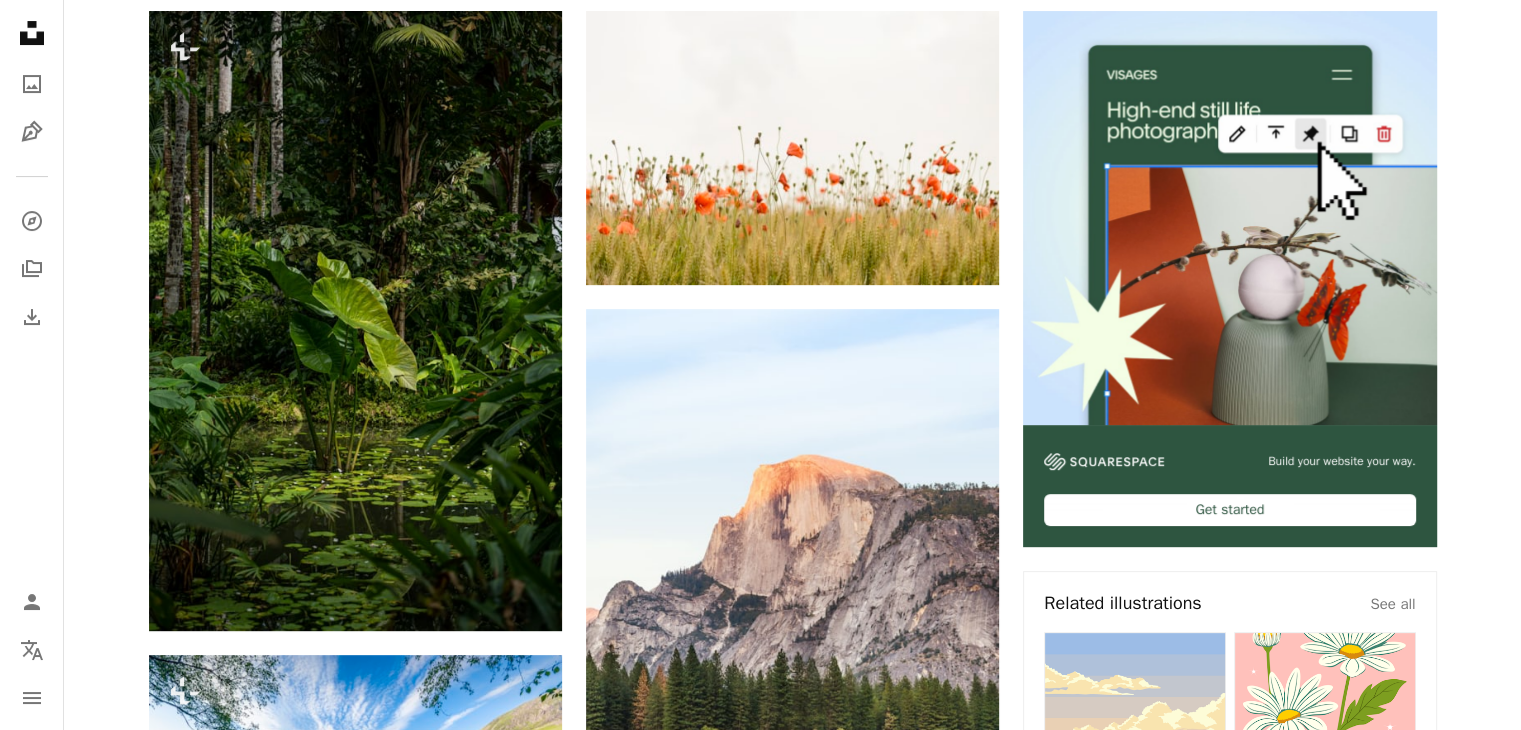 scroll, scrollTop: 420, scrollLeft: 0, axis: vertical 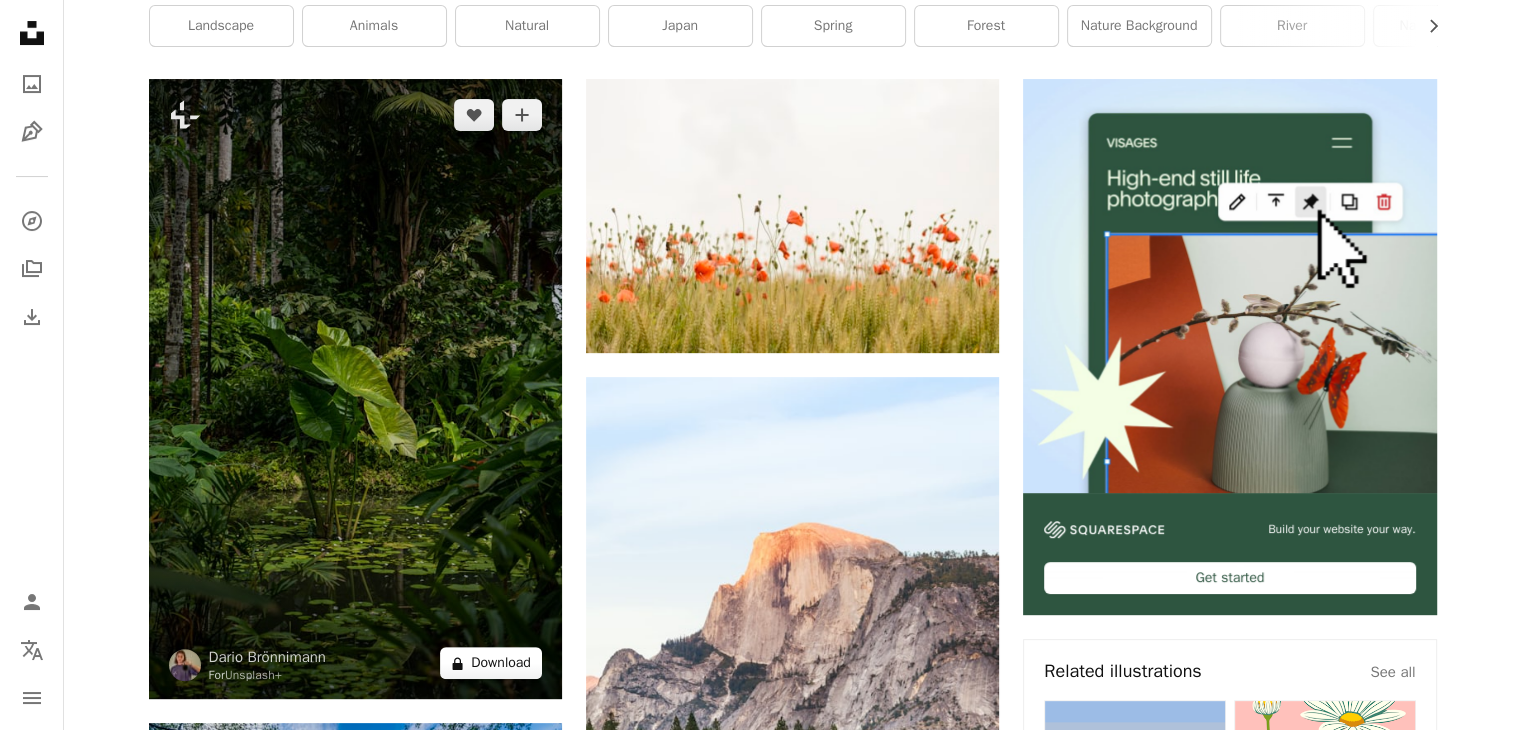 click on "A lock Download" at bounding box center [491, 663] 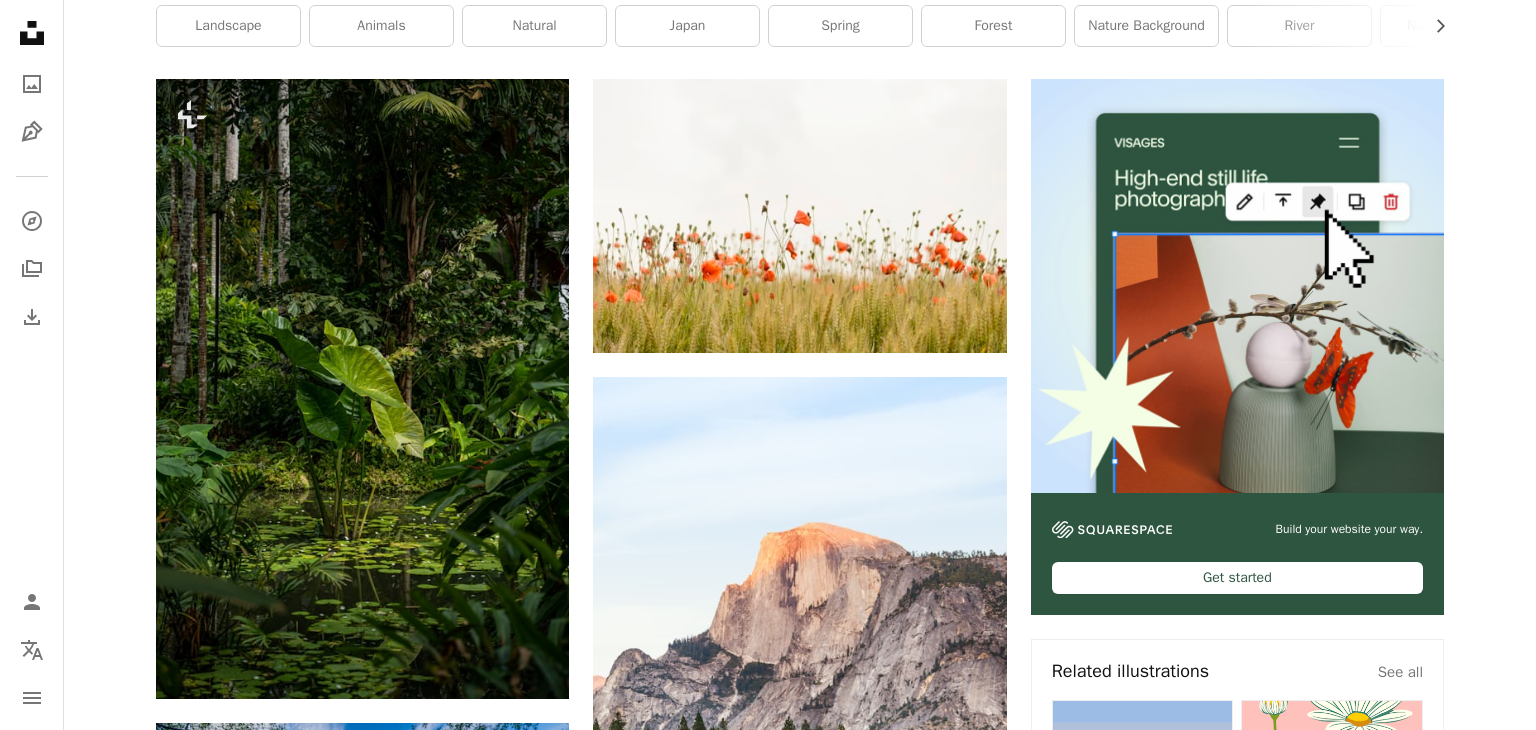 click on "An X shape Premium, ready to use images. Get unlimited access. A plus sign Members-only content added monthly A plus sign Unlimited royalty-free downloads A plus sign Illustrations  New A plus sign Enhanced legal protections yearly 66%  off monthly $12   $4 USD per month * Get  Unsplash+ * When paid annually, billed upfront  $48 Taxes where applicable. Renews automatically. Cancel anytime." at bounding box center (768, 5843) 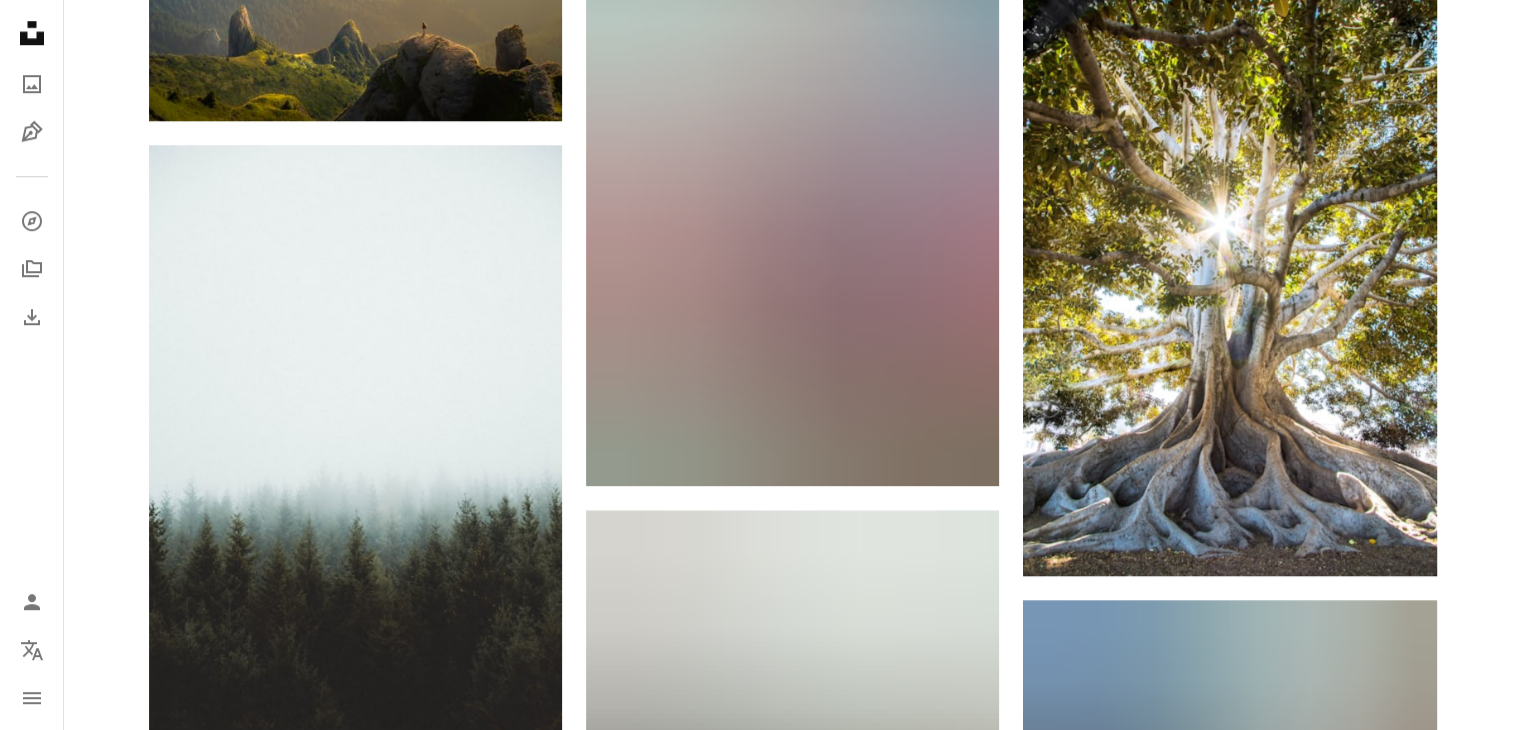 scroll, scrollTop: 1664, scrollLeft: 0, axis: vertical 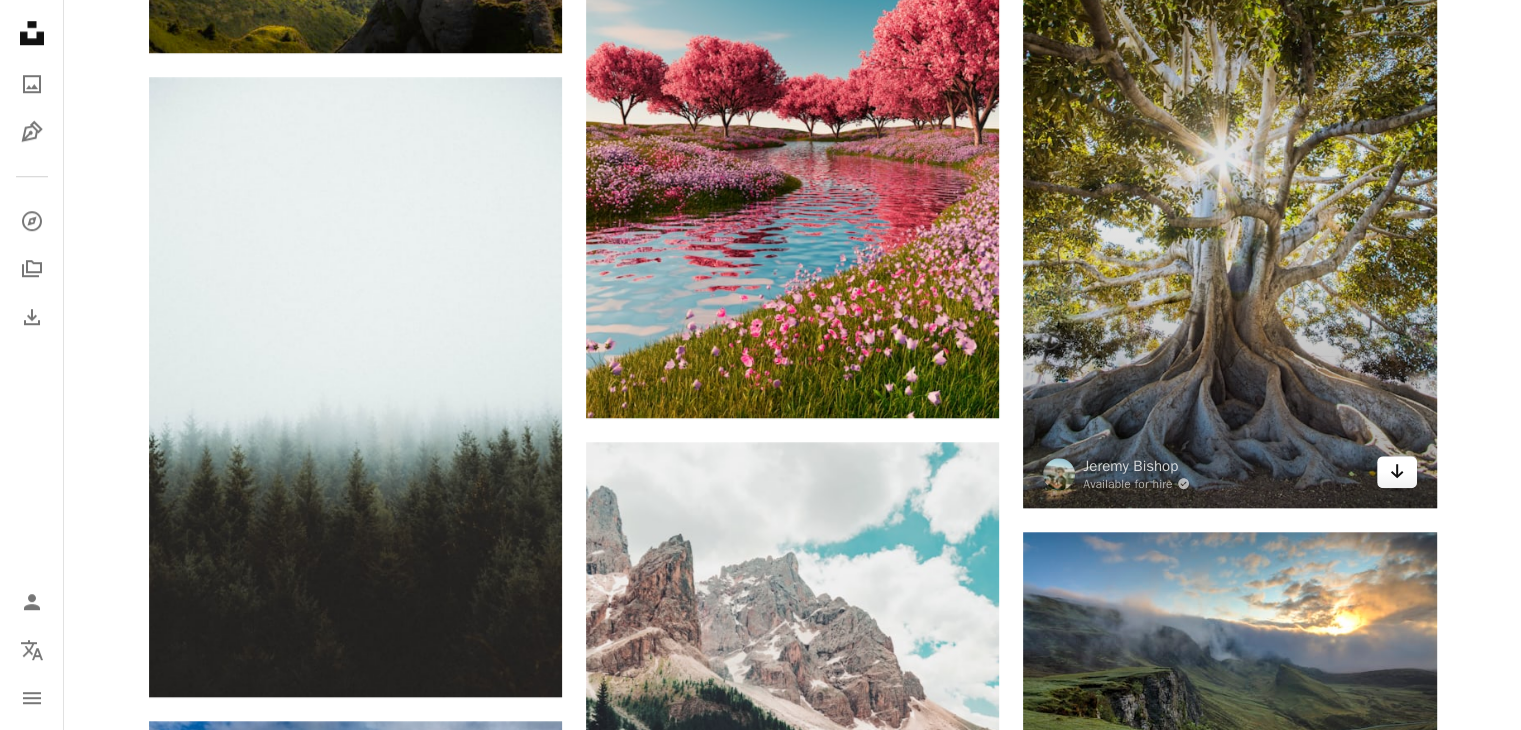 click 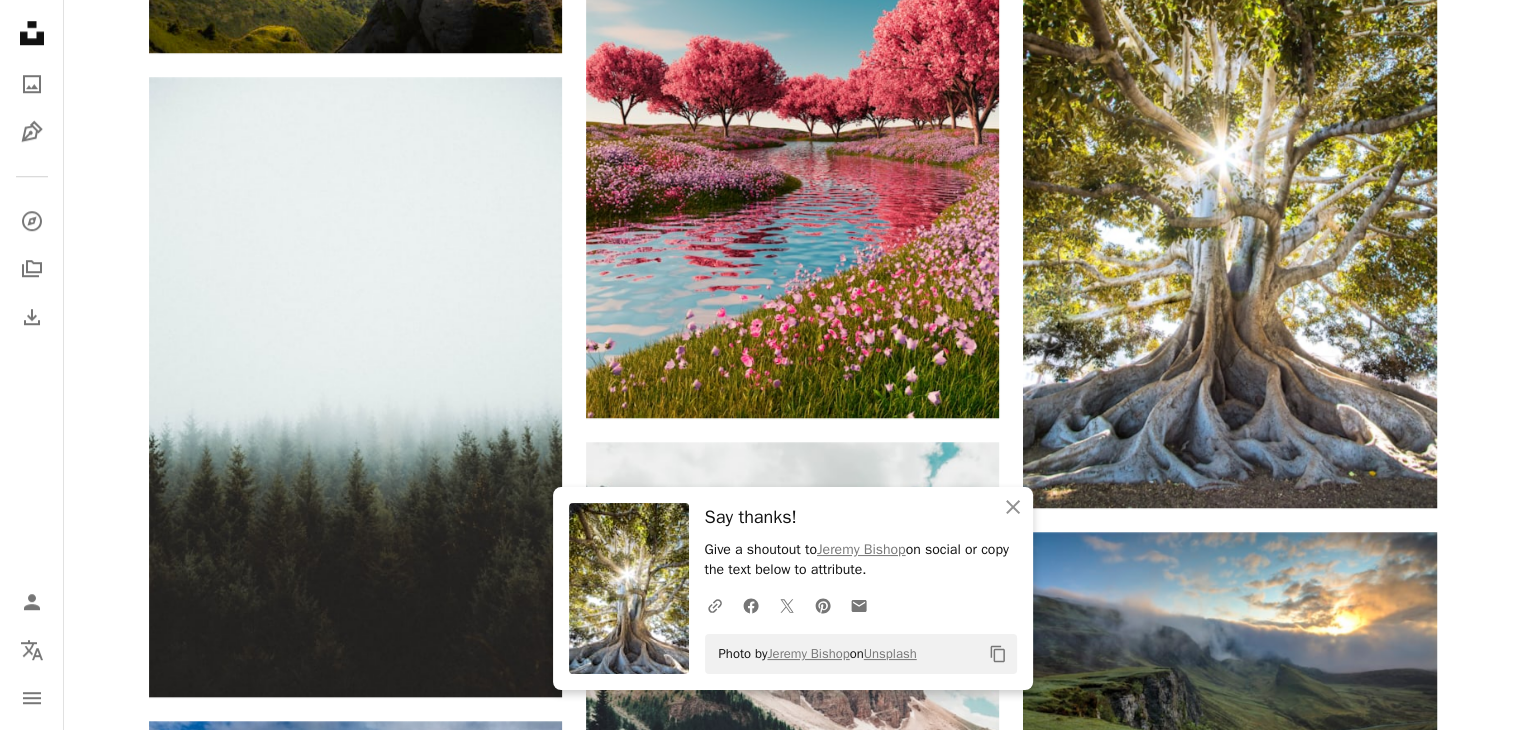 click on "A heart A plus sign [FIRST] [LAST] For Unsplash+ A lock Download Plus sign for Unsplash+ A heart A plus sign [FIRST] [LAST] For Unsplash+ A lock Download A heart A plus sign [FIRST] [LAST] Available for hire A checkmark inside of a circle Arrow pointing down A heart A plus sign [FIRST] [LAST] Available for hire A checkmark inside of a circle Arrow pointing down Plus sign for Unsplash+ A heart A plus sign [FIRST] [LAST] For Unsplash+ A lock Download A heart A plus sign [FIRST] [LAST] Available for hire A checkmark inside of a circle Arrow pointing down A heart A plus sign [FIRST] [LAST] Available for hire A checkmark inside of a circle Arrow pointing down A heart A plus sign [FIRST] [LAST] Available for hire A checkmark inside of a circle Arrow pointing down Plus sign for Unsplash+ A heart A plus sign [FIRST] [LAST] For Unsplash+ A lock Download A heart A plus sign [FIRST] [LAST] Arrow pointing down A heart A plus sign [FIRST] [LAST] Arrow pointing down A heart A plus sign [FIRST] [LAST]" at bounding box center (792, 1076) 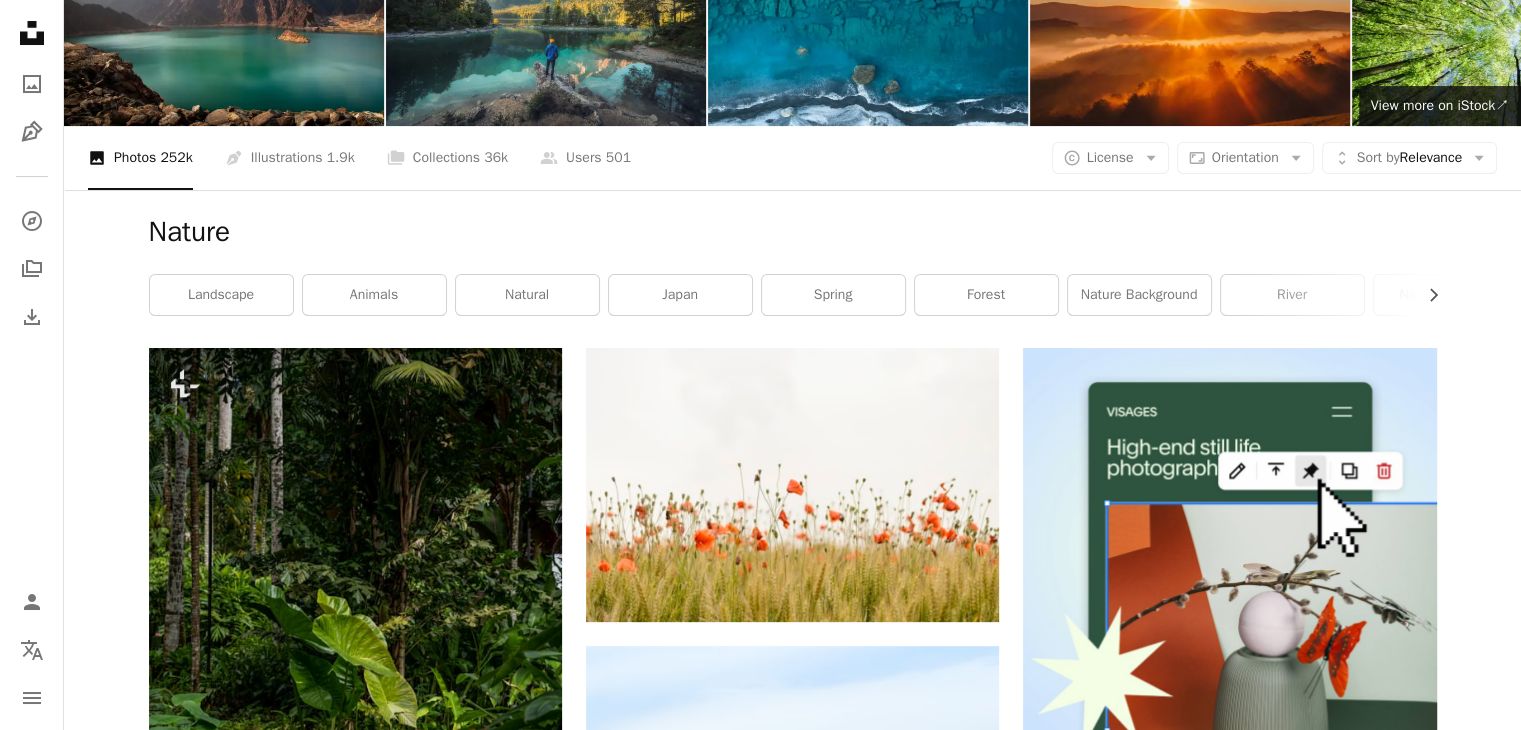 scroll, scrollTop: 0, scrollLeft: 0, axis: both 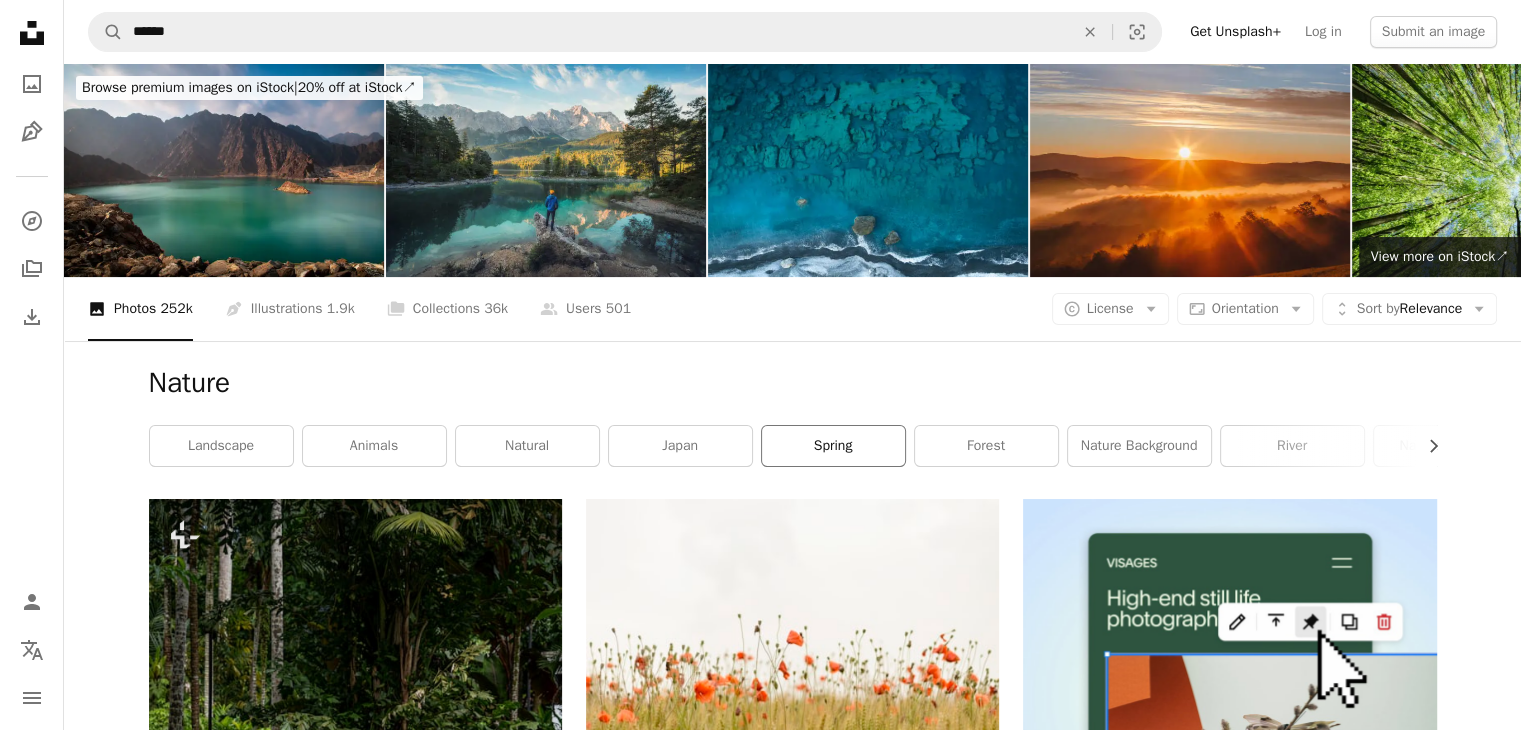 click on "spring" at bounding box center (833, 446) 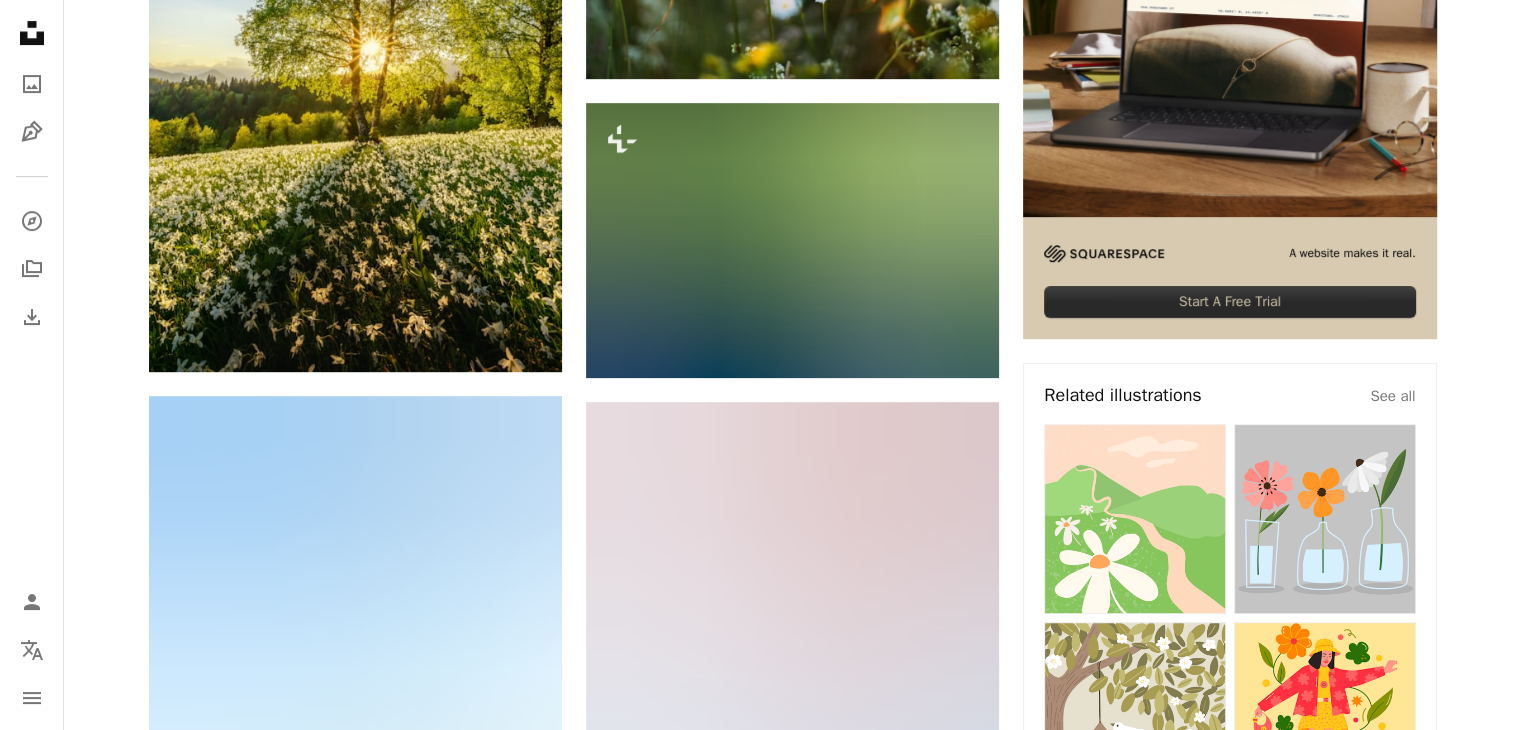 scroll, scrollTop: 662, scrollLeft: 0, axis: vertical 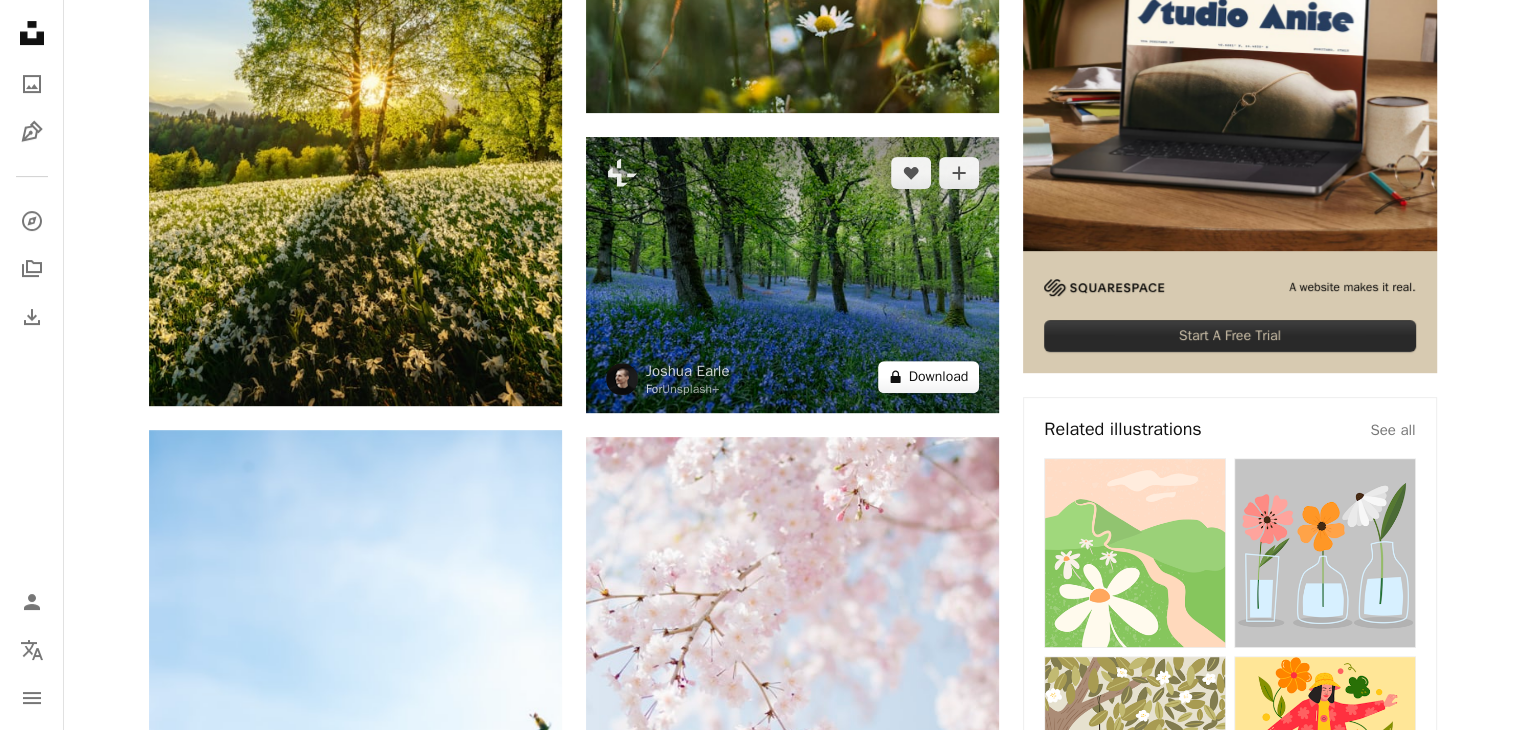 click on "A lock Download" at bounding box center [929, 377] 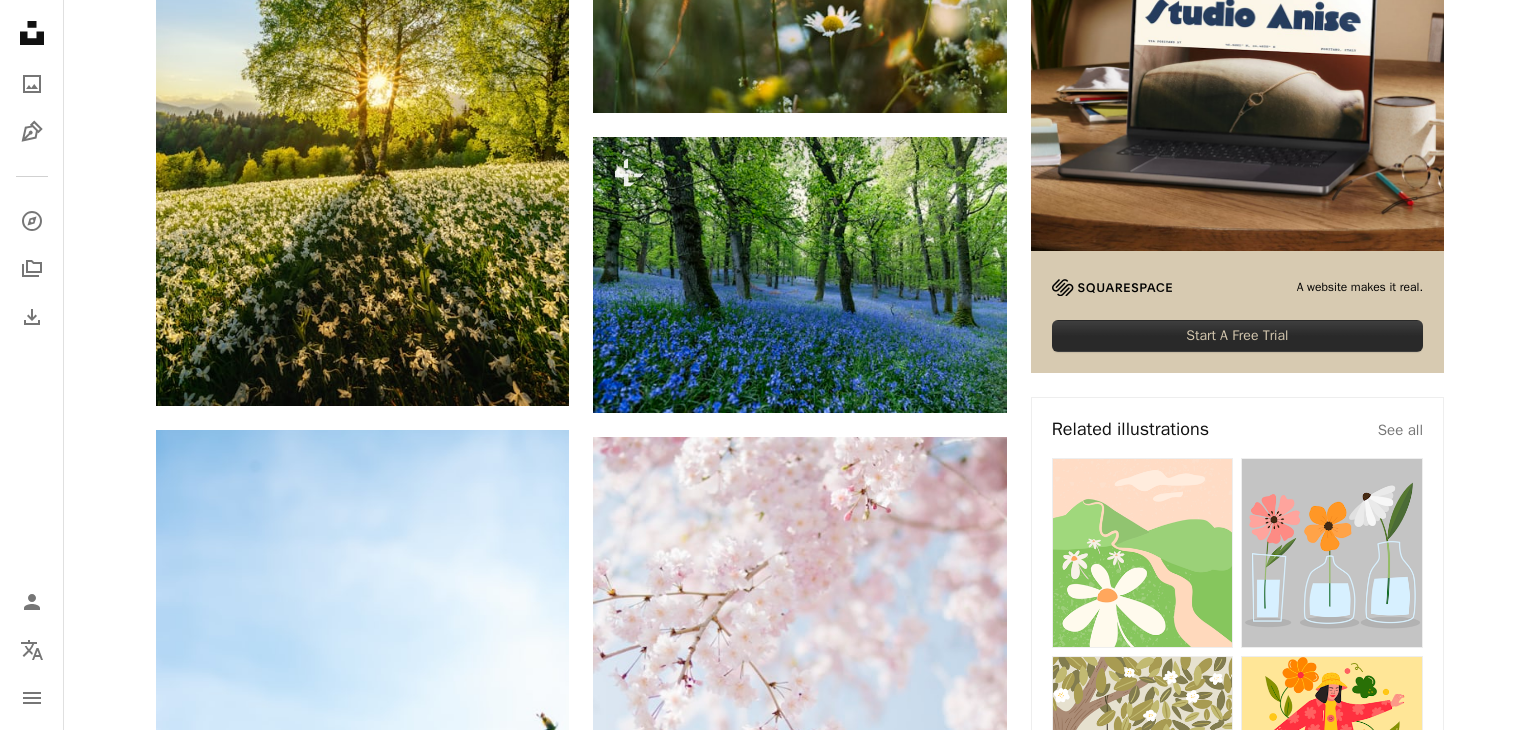 click on "A heart A plus sign [FIRST] [LAST] For Unsplash+ A lock Download A heart A plus sign [FIRST] [LAST] Arrow pointing down A heart A plus sign [FIRST] [LAST] Arrow pointing down A heart A plus sign [FIRST] [LAST] Available for hire A checkmark inside of a circle |" at bounding box center [768, 2215] 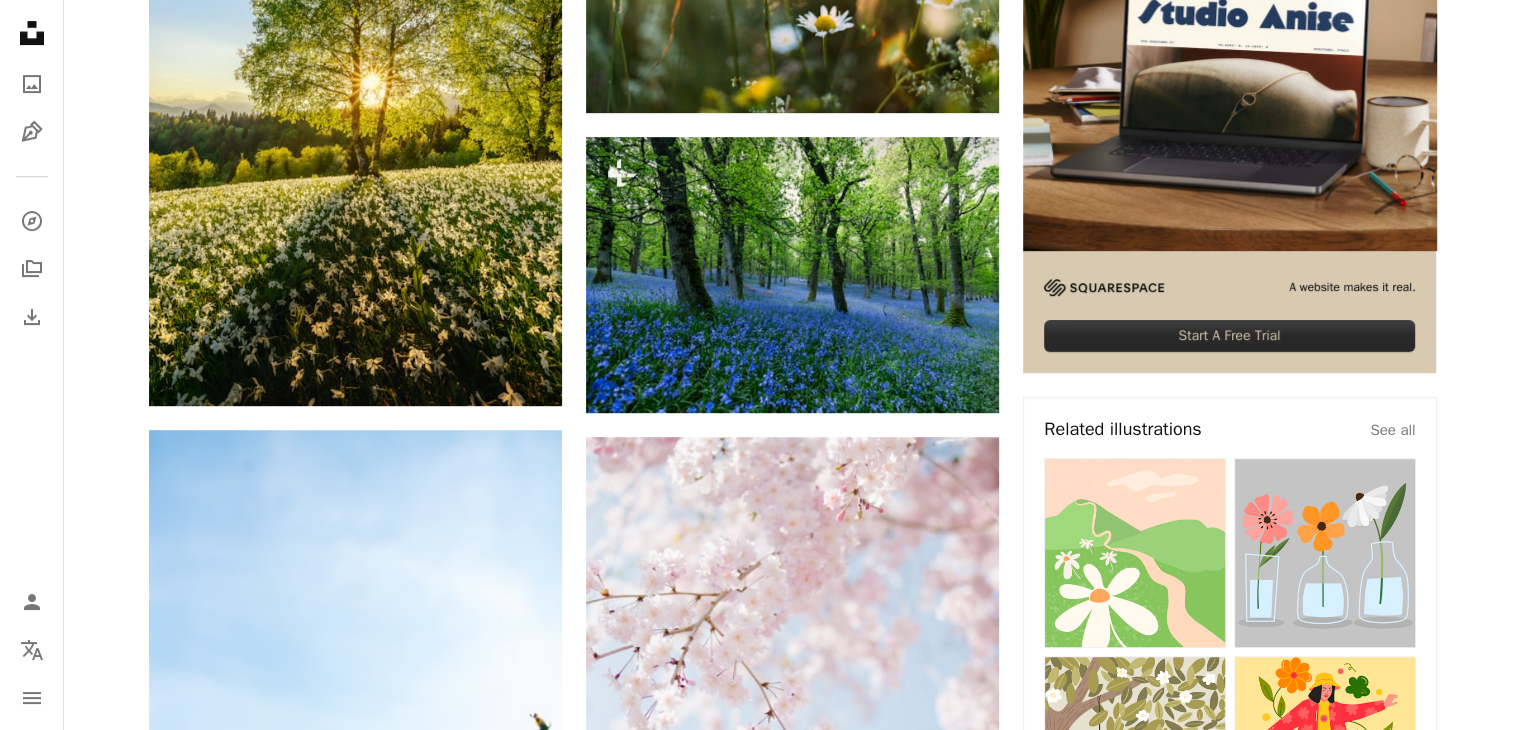drag, startPoint x: 1520, startPoint y: 148, endPoint x: 1524, endPoint y: 221, distance: 73.109505 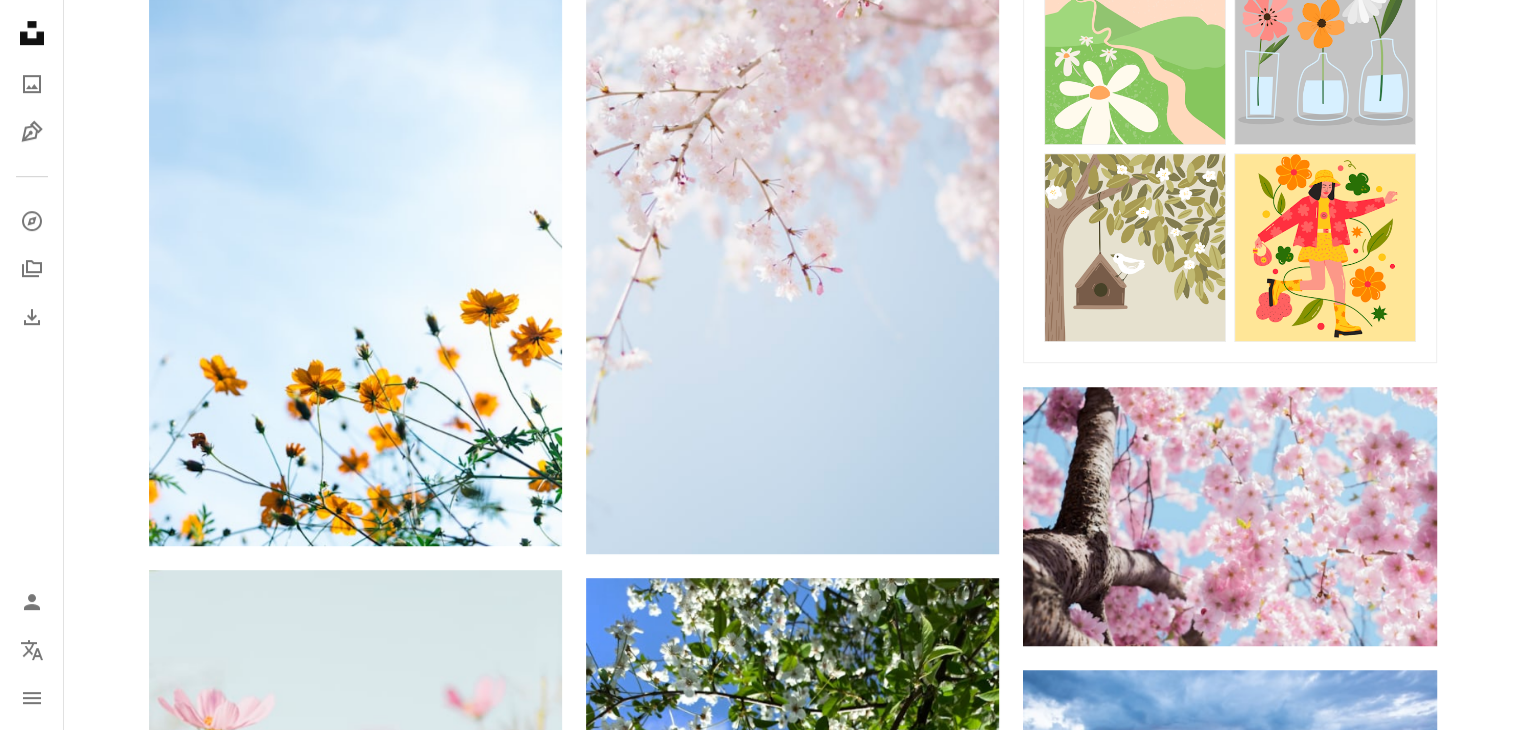 scroll, scrollTop: 1079, scrollLeft: 0, axis: vertical 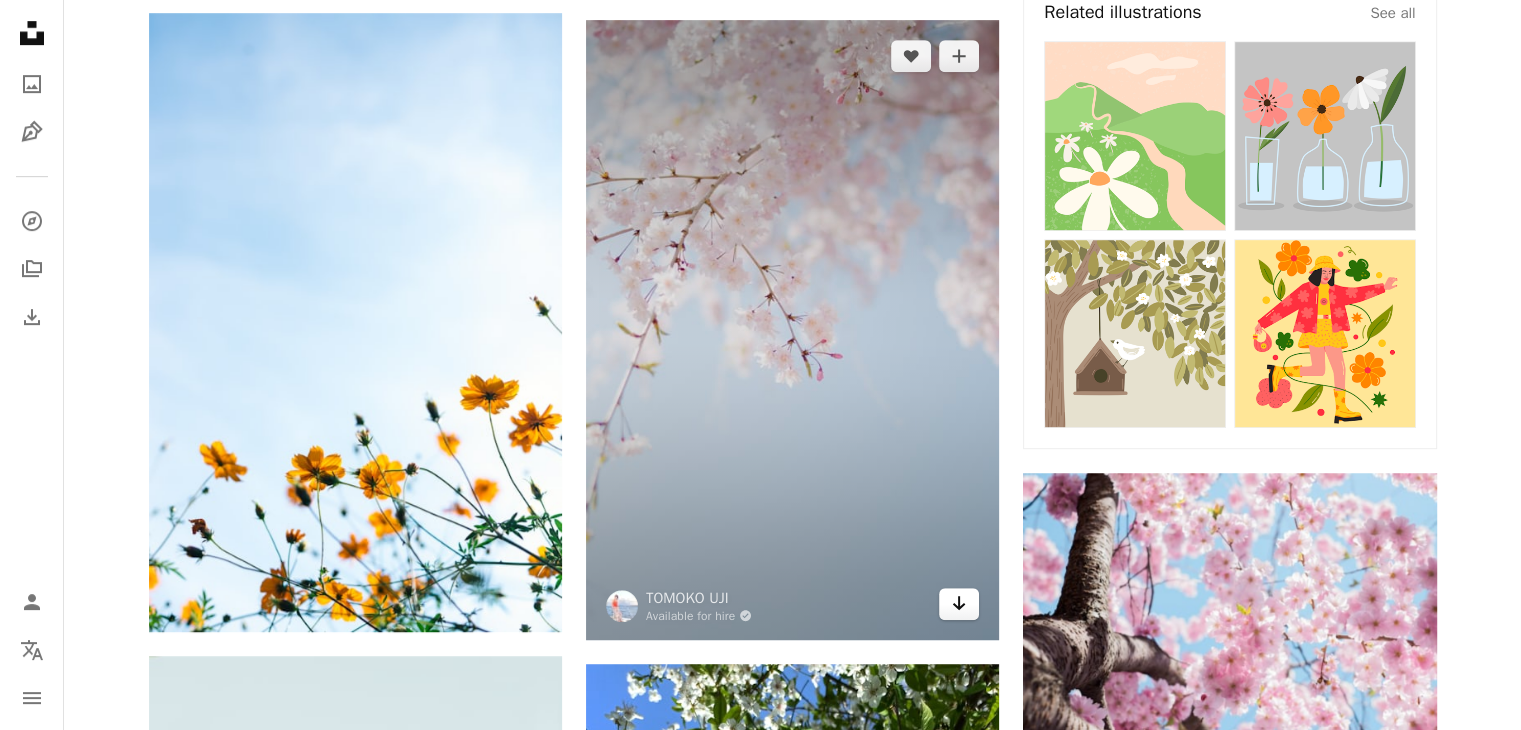 click 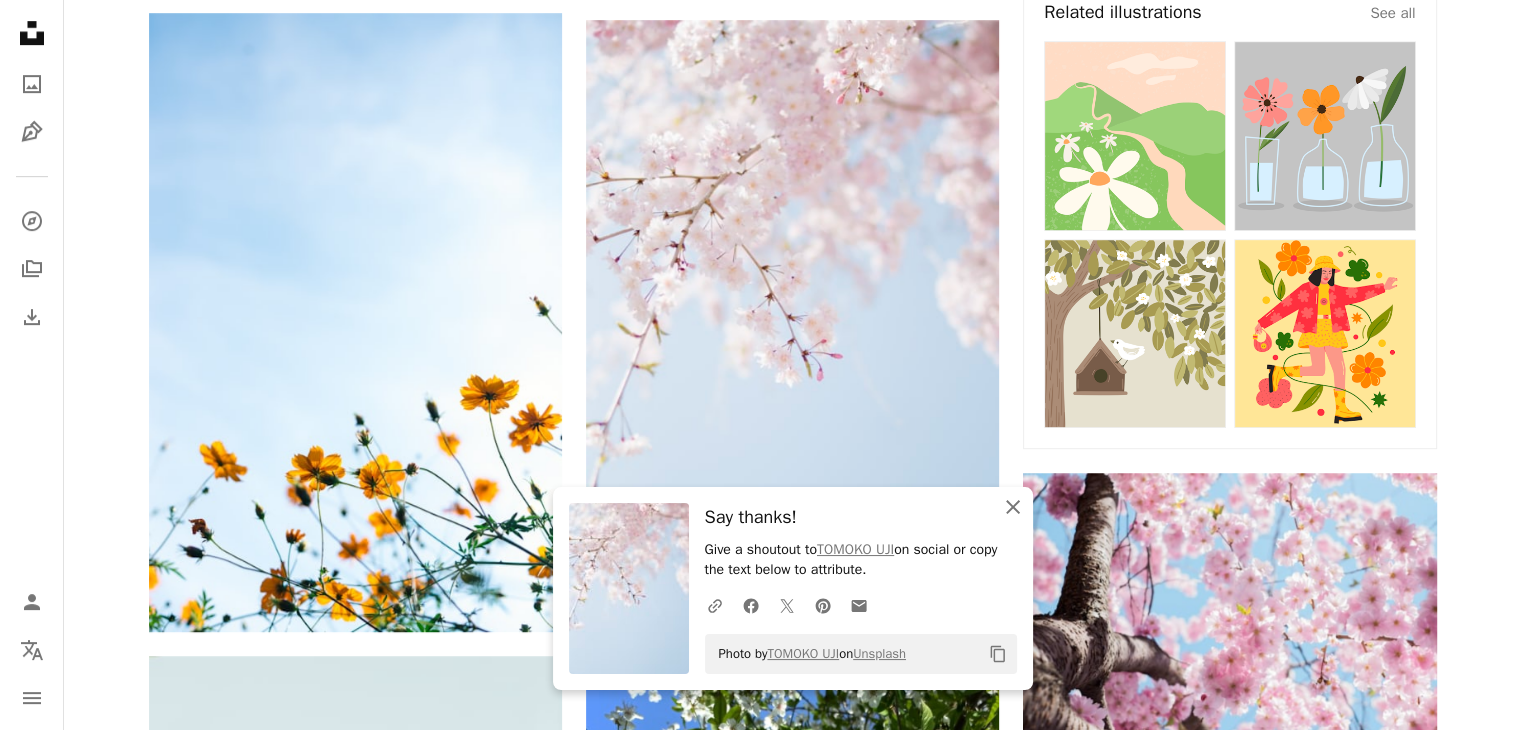click 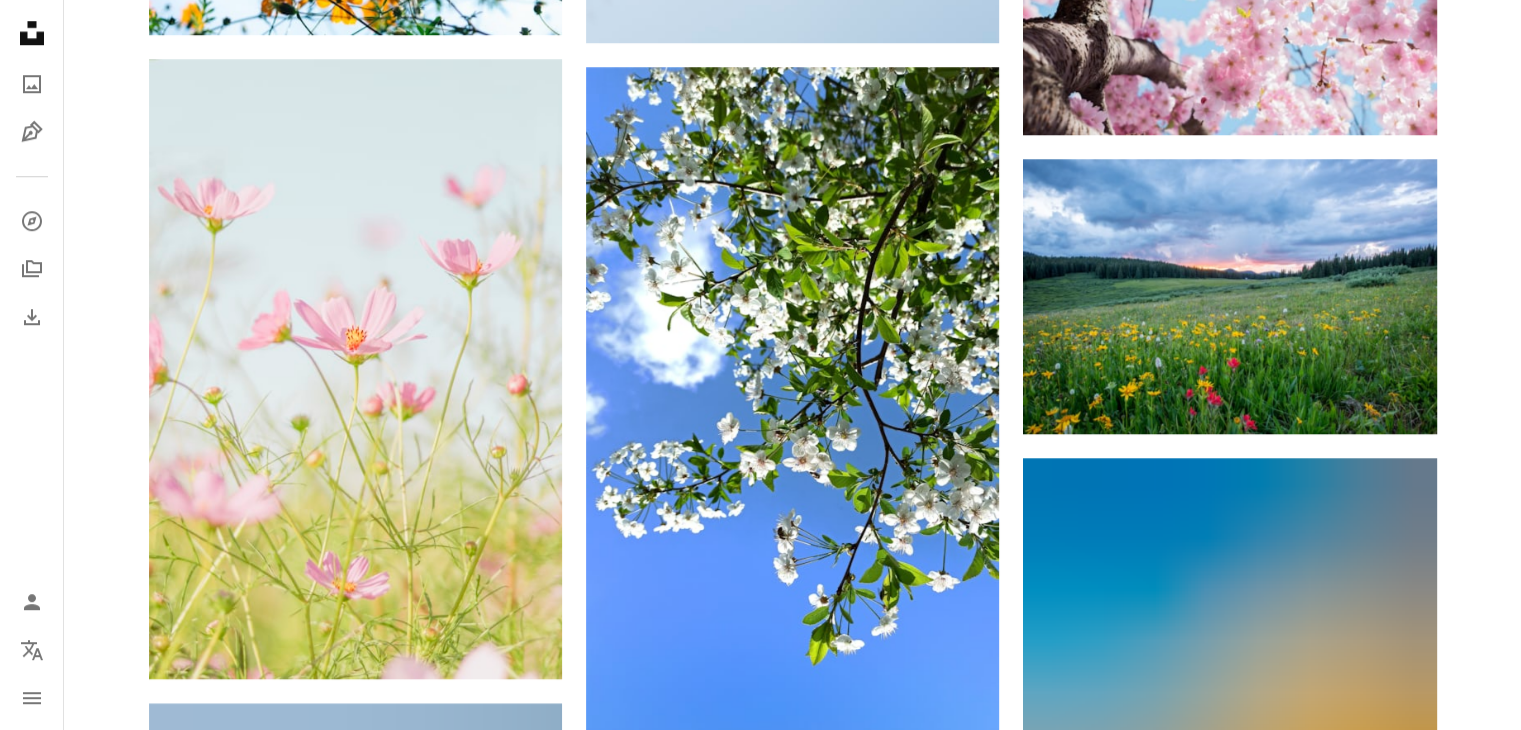 scroll, scrollTop: 1688, scrollLeft: 0, axis: vertical 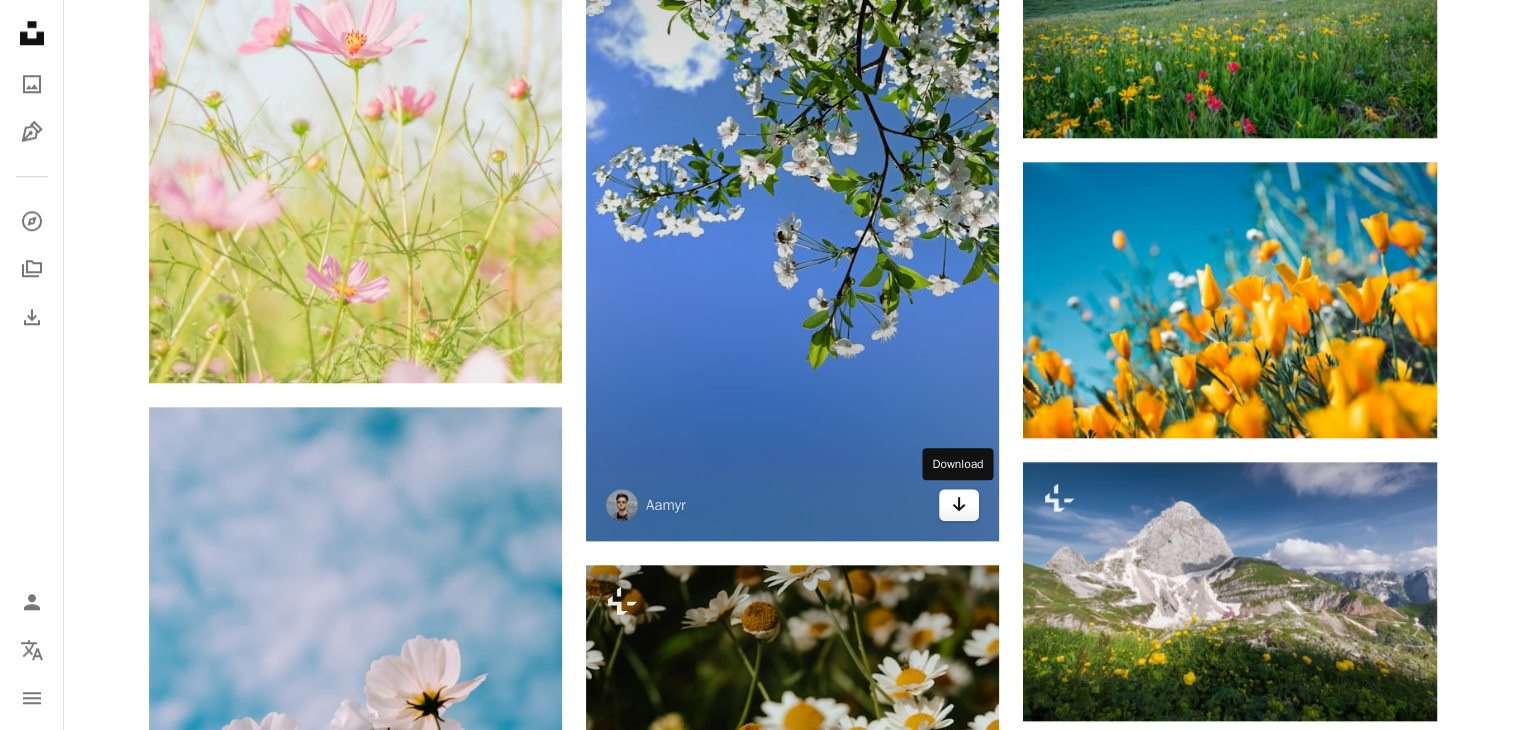 click on "Arrow pointing down" 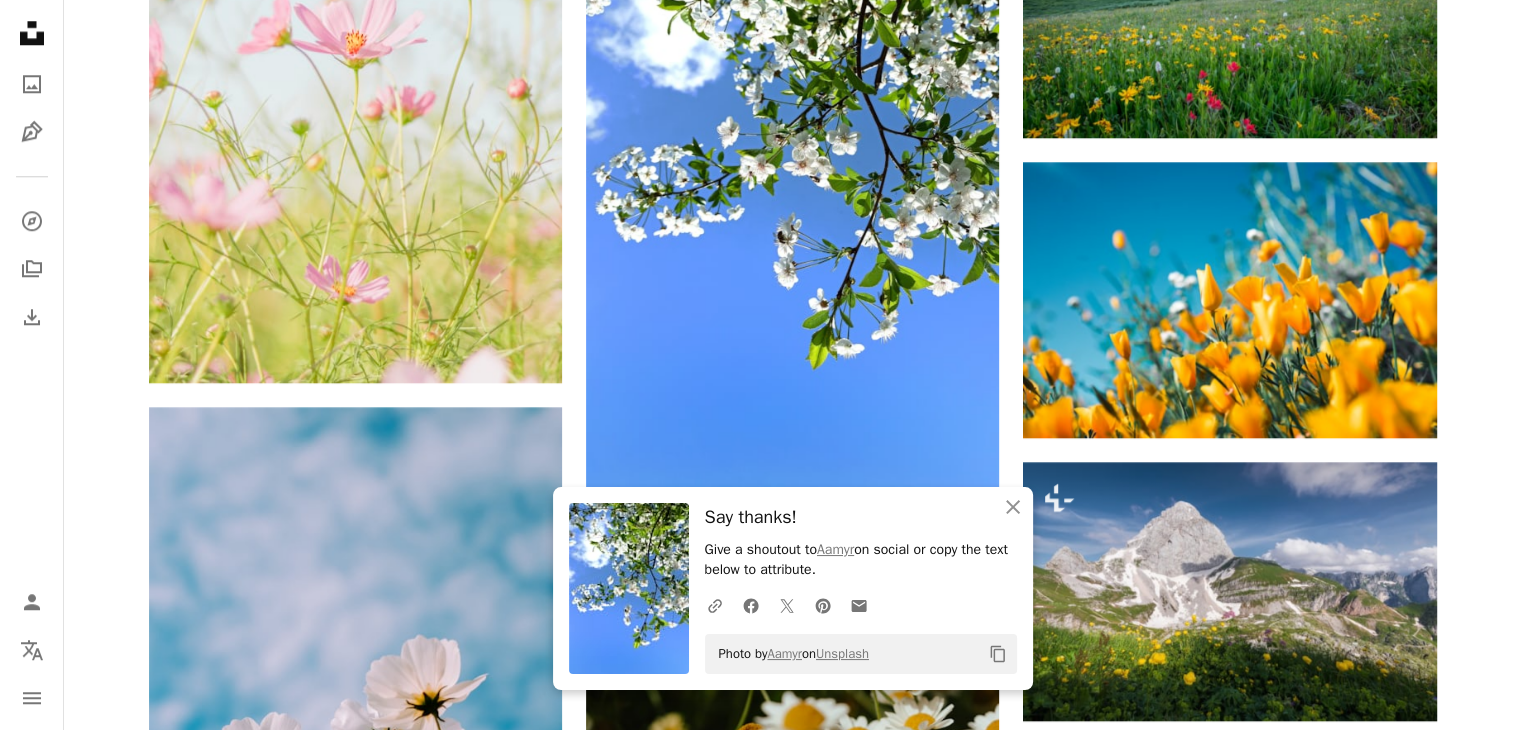 click on "A heart A plus sign [FIRST] [LAST] For Unsplash+ A lock Download A heart A plus sign [FIRST] [LAST] Arrow pointing down A heart A plus sign [FIRST] [LAST] Arrow pointing down A heart A plus sign [FIRST] [LAST] Available for hire A checkmark inside of a circle Arrow pointing down A heart A plus sign [FIRST] [LAST] Available for hire A checkmark inside of a circle Arrow pointing down A heart A plus sign [FIRST] [LAST] Arrow pointing down Plus sign for Unsplash+ A heart A plus sign [FIRST] [LAST] For Unsplash+ A lock Download A heart A plus sign [FIRST] [LAST] Available for hire A checkmark inside of a circle Arrow pointing down A heart A plus sign [FIRST] [LAST] Arrow pointing down Plus sign for Unsplash+ A heart A plus sign [FIRST] [LAST] For Unsplash+ A lock Download A heart A plus sign [FIRST] [LAST] Arrow pointing down Plus sign for Unsplash+ A heart A plus sign [FIRST] [LAST] For Unsplash+ A lock Download A heart A plus sign [FIRST] [LAST] Arrow pointing down" at bounding box center (792, 695) 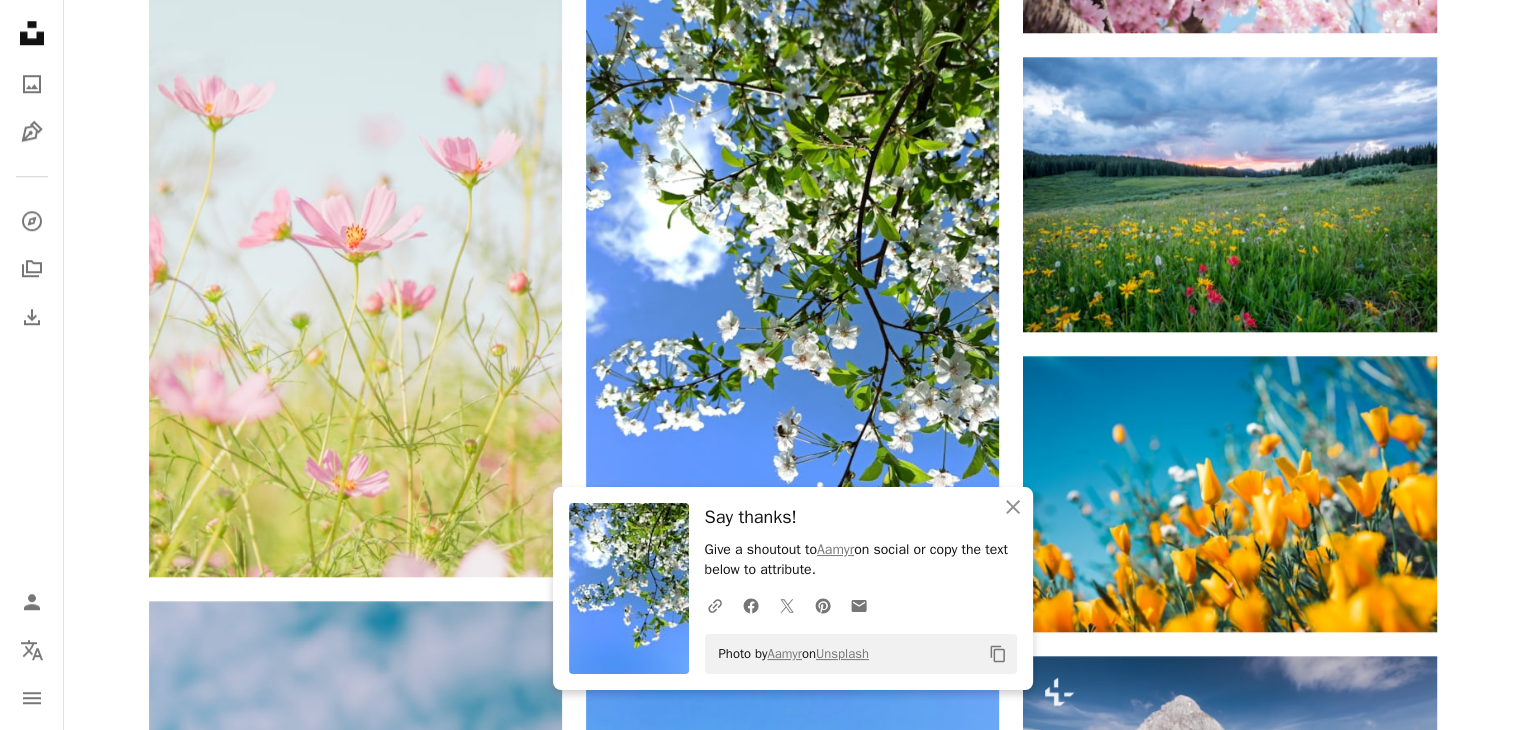 scroll, scrollTop: 1765, scrollLeft: 0, axis: vertical 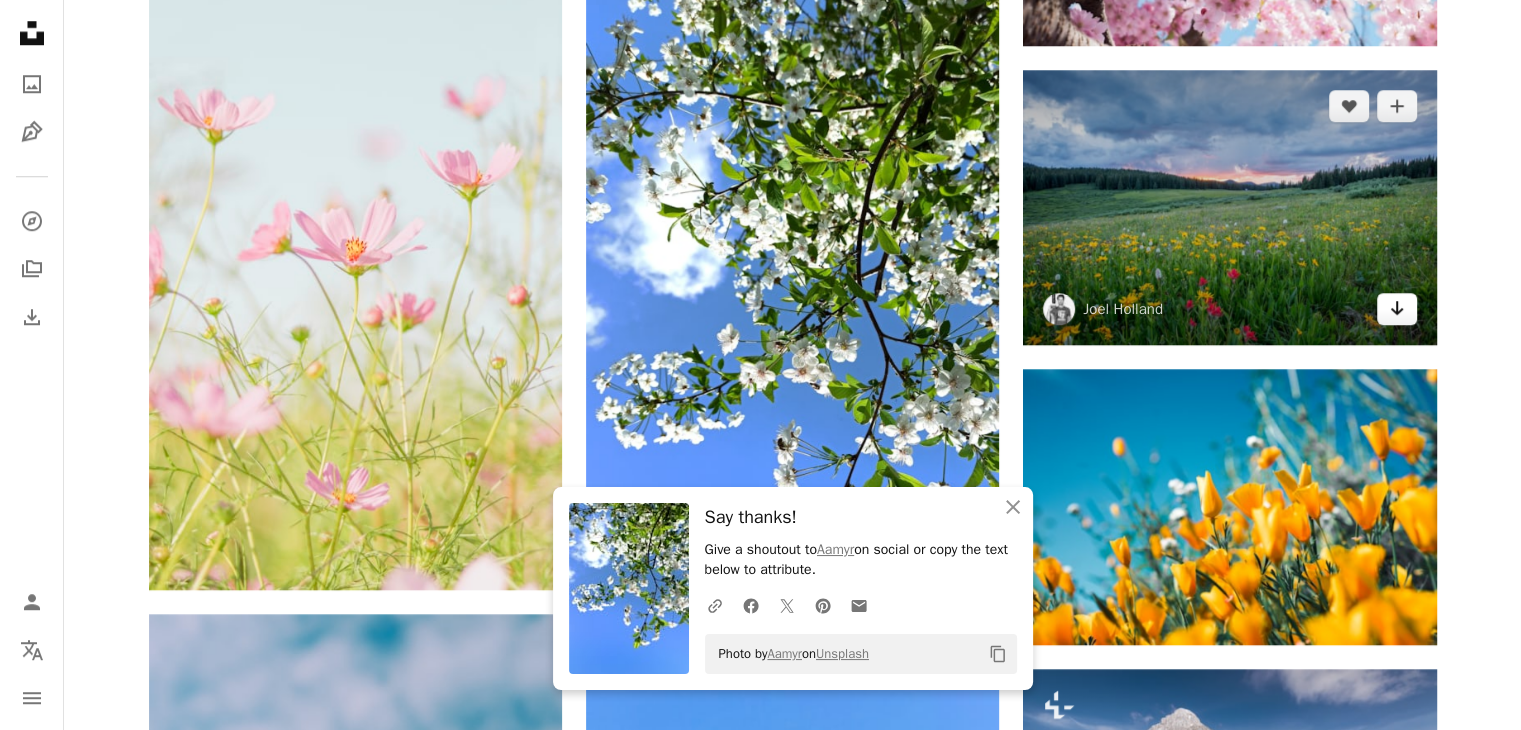 click on "Arrow pointing down" 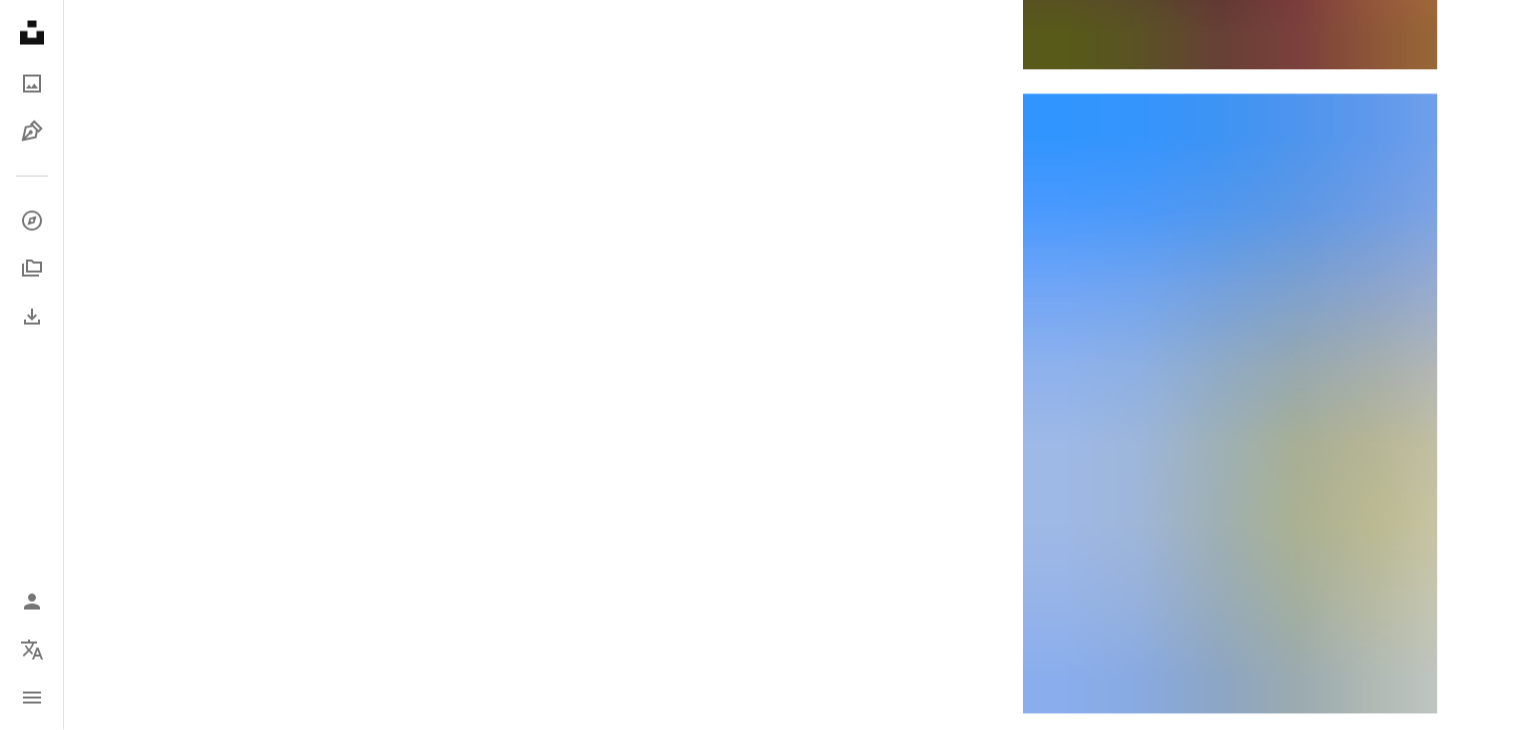 scroll, scrollTop: 4216, scrollLeft: 0, axis: vertical 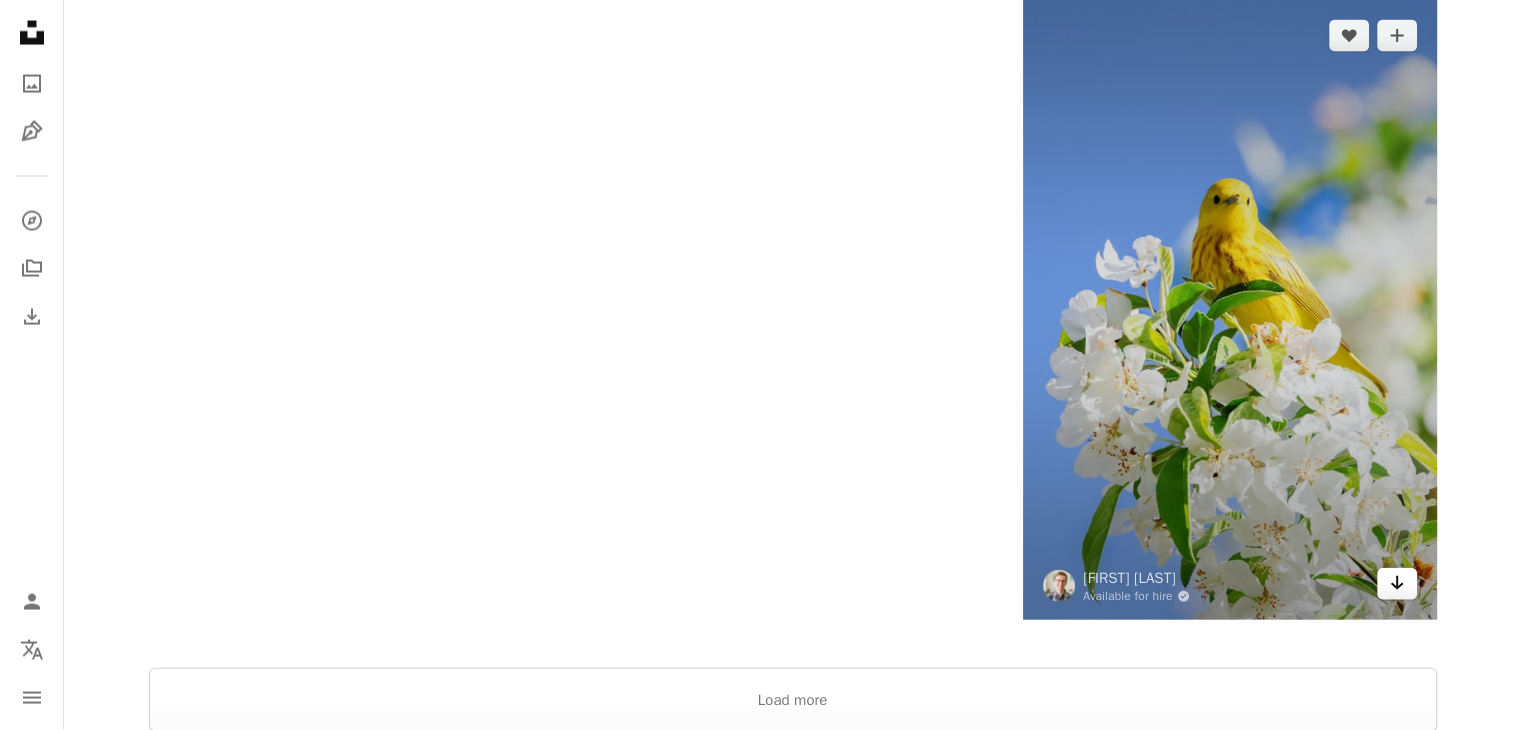 click on "Arrow pointing down" 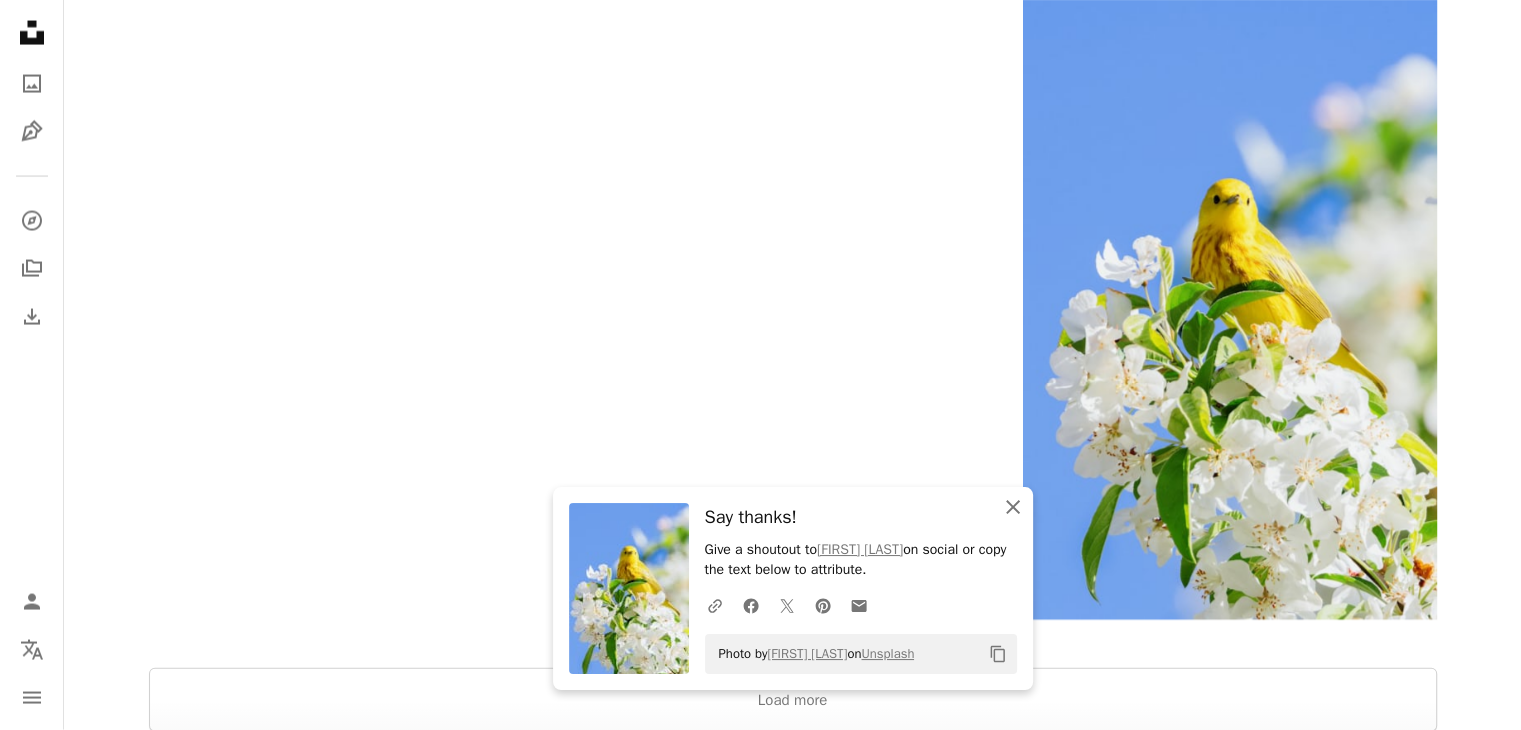 click on "An X shape" 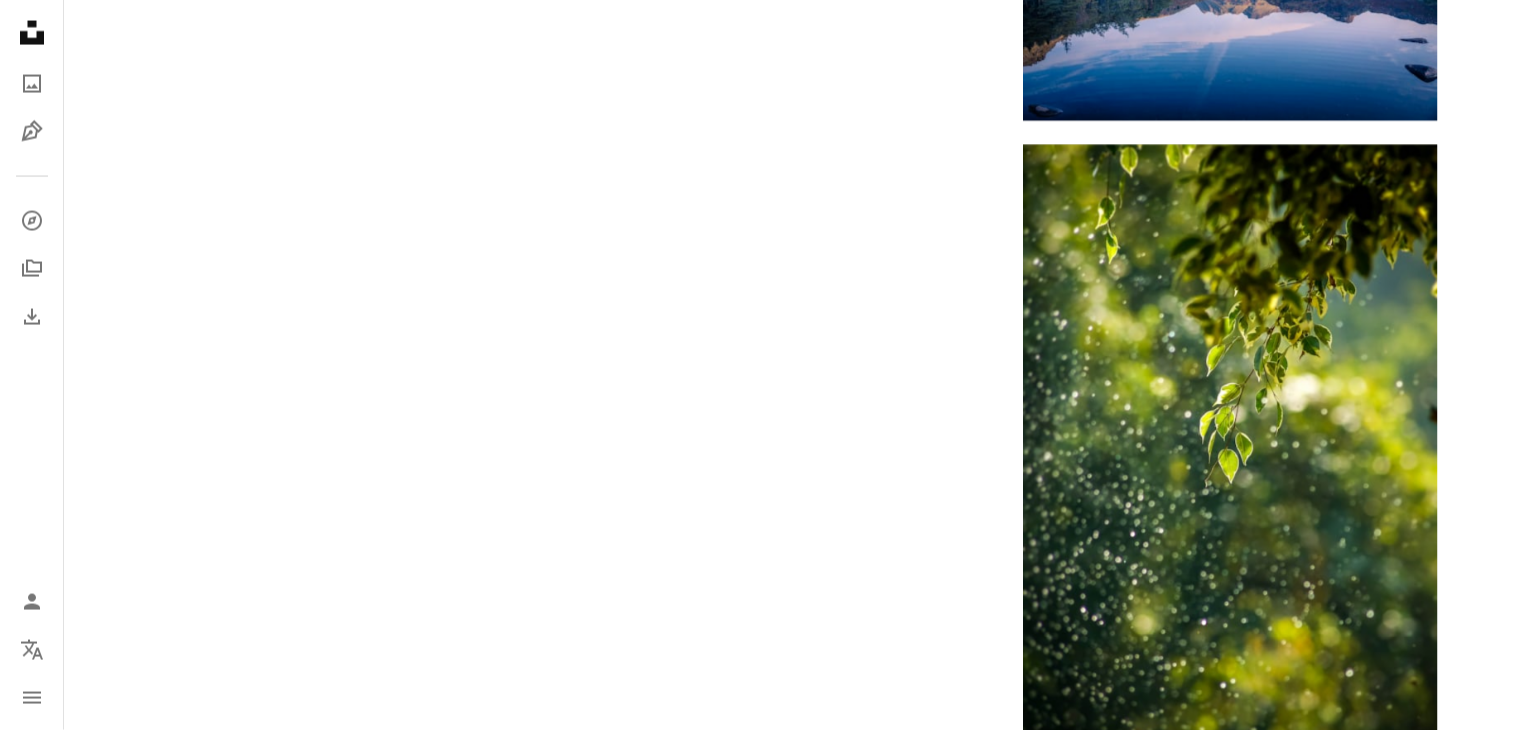 scroll, scrollTop: 0, scrollLeft: 0, axis: both 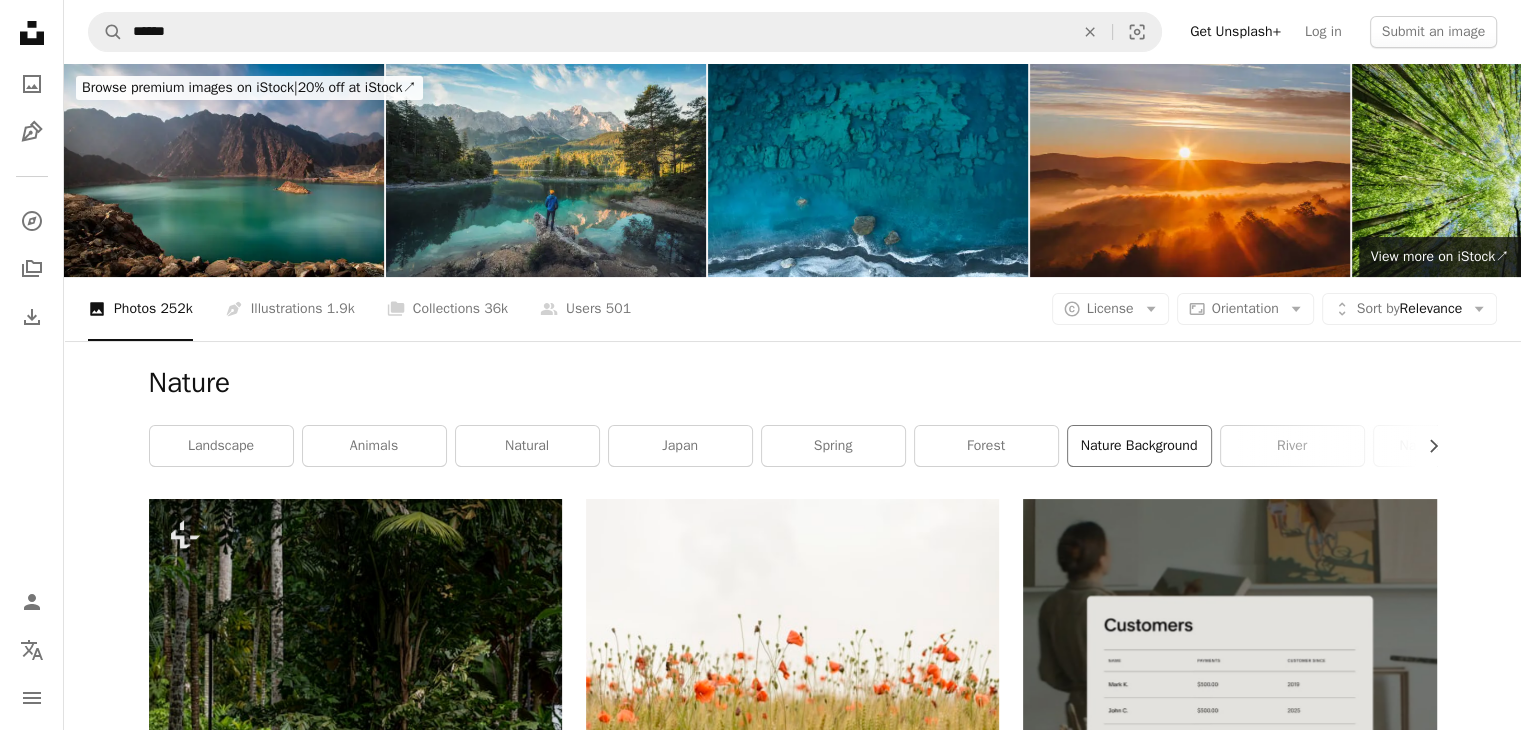 click on "nature background" at bounding box center (1139, 446) 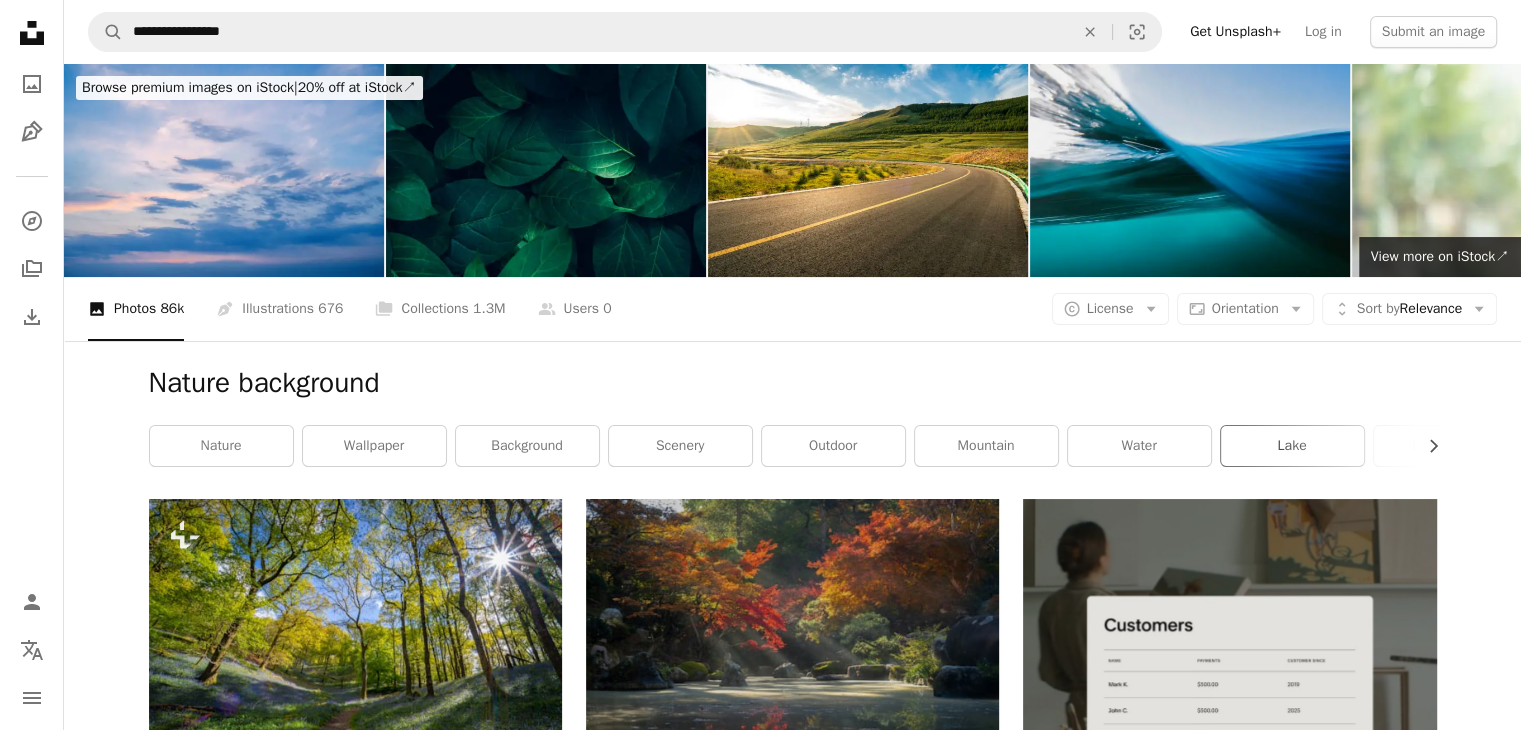 click on "lake" at bounding box center [1292, 446] 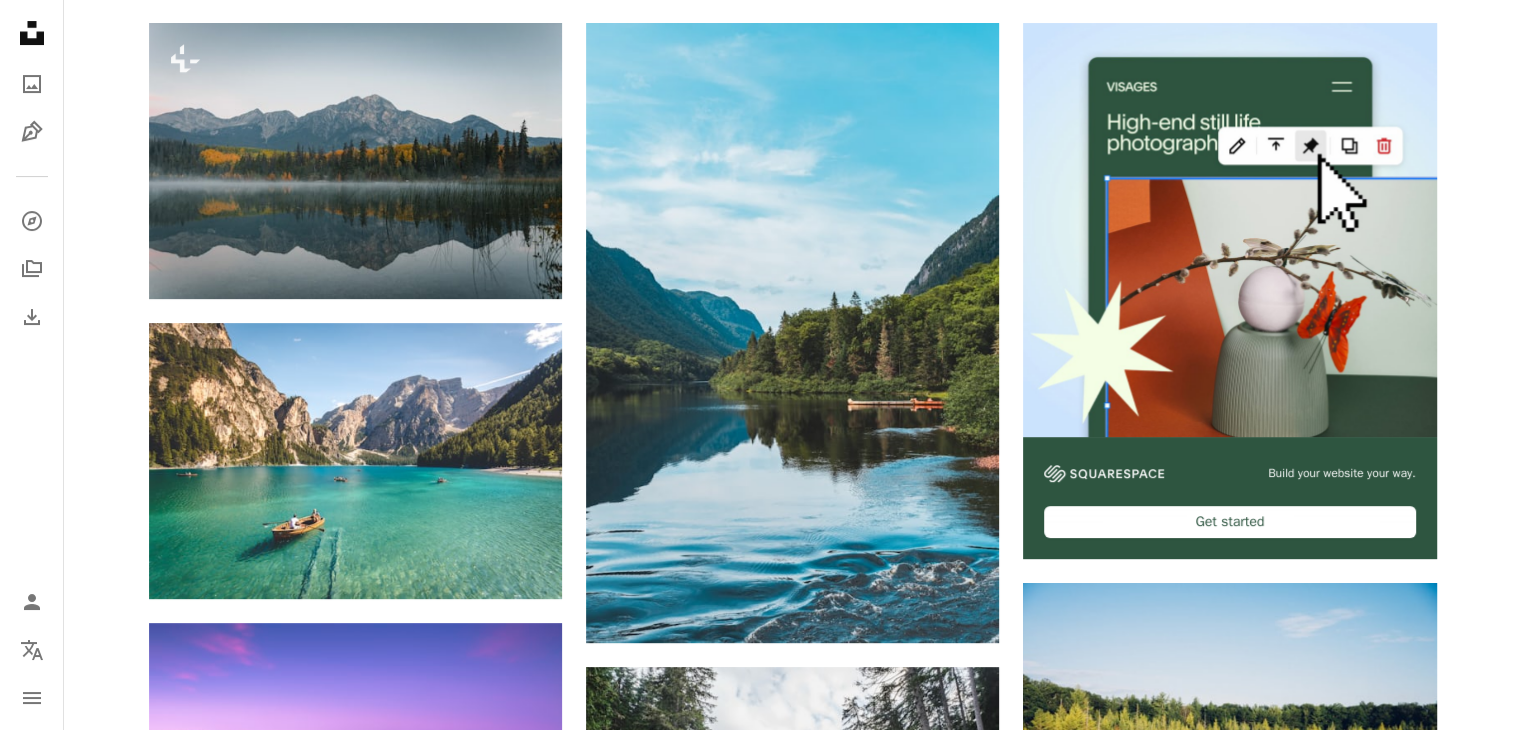 scroll, scrollTop: 532, scrollLeft: 0, axis: vertical 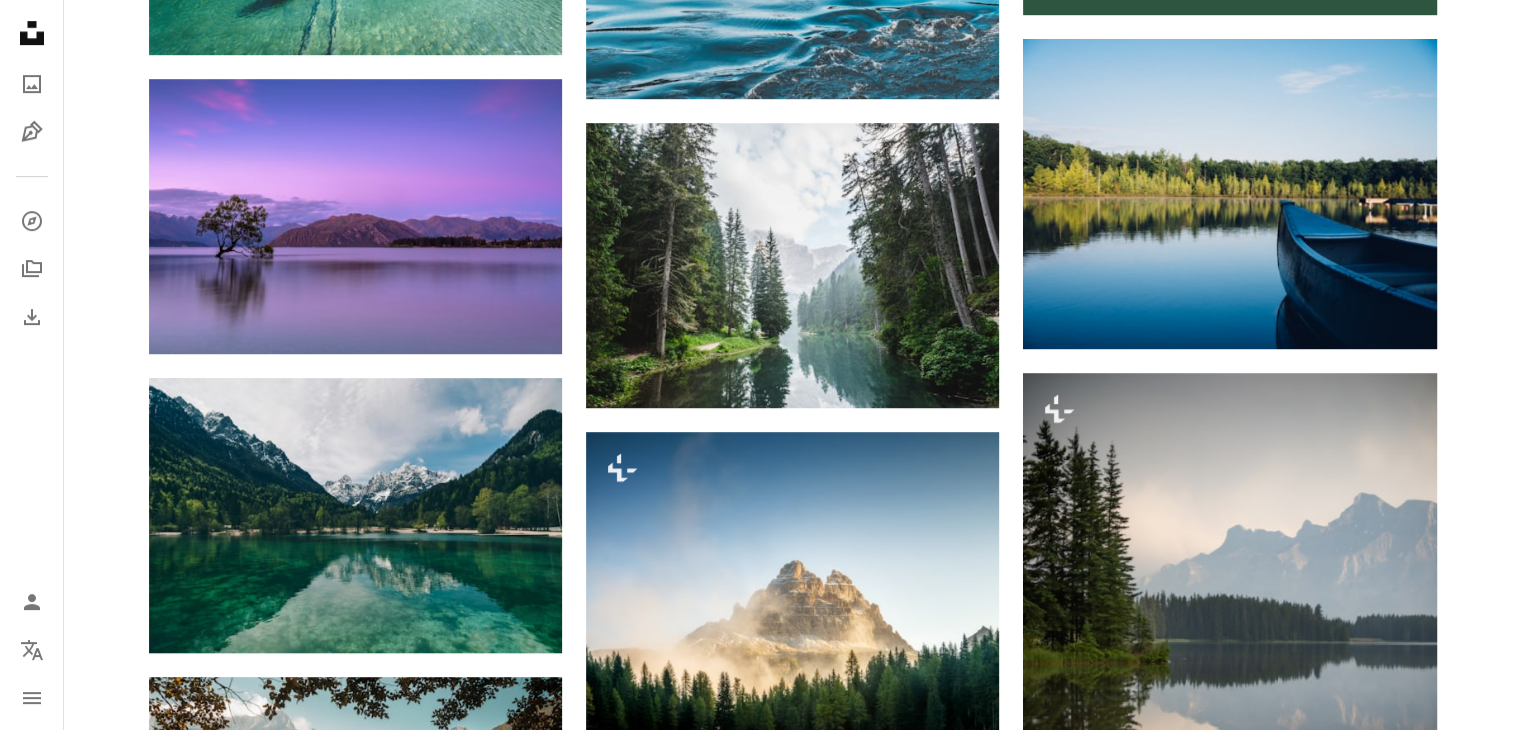 click on "A heart A plus sign [FIRST] [LAST] For Unsplash+ A lock Download A heart A plus sign [FIRST] [LAST] Available for hire A checkmark inside of a circle Arrow pointing down A heart A plus sign [FIRST] [LAST] Available for hire A checkmark inside of a circle Arrow pointing down A heart A plus sign [FIRST] [LAST] Arrow pointing down A heart A plus sign [FIRST] [LAST] Arrow pointing down Plus sign for Unsplash+ A heart A plus sign [FIRST] [LAST] For Unsplash+ A lock Download A heart A plus sign [FIRST] [LAST] Available for hire A checkmark inside of a circle Arrow pointing down A heart A plus sign [FIRST] [LAST] Arrow pointing down Plus sign for Unsplash+ A heart A plus sign [FIRST] [LAST] For Unsplash+ A lock Download A heart A plus sign [FIRST] [LAST] Arrow pointing down Plus sign for Unsplash+ A heart A plus sign [FIRST] [LAST] For Unsplash+ A lock Download A heart A plus sign [FIRST] [LAST] Arrow pointing down" at bounding box center [792, 1179] 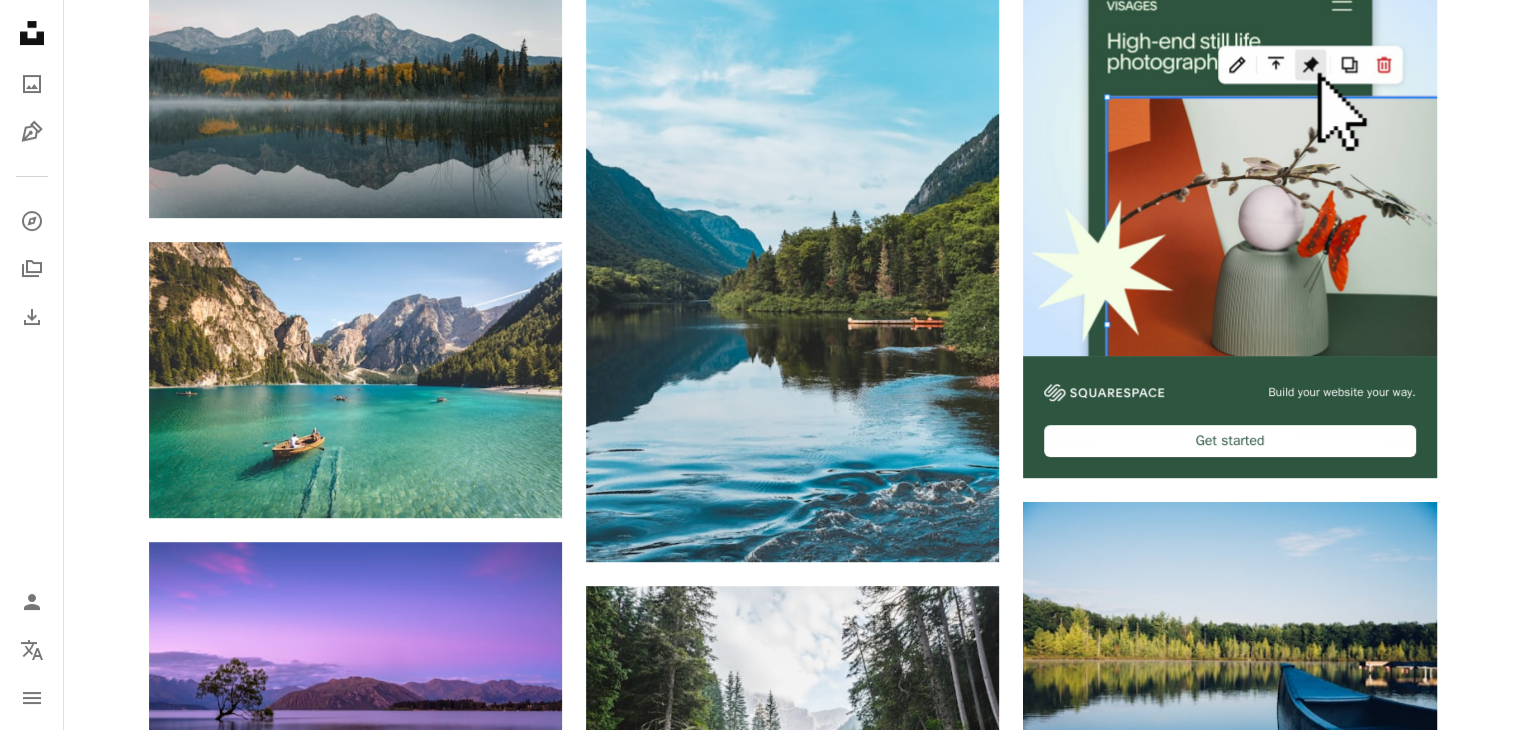 scroll, scrollTop: 524, scrollLeft: 0, axis: vertical 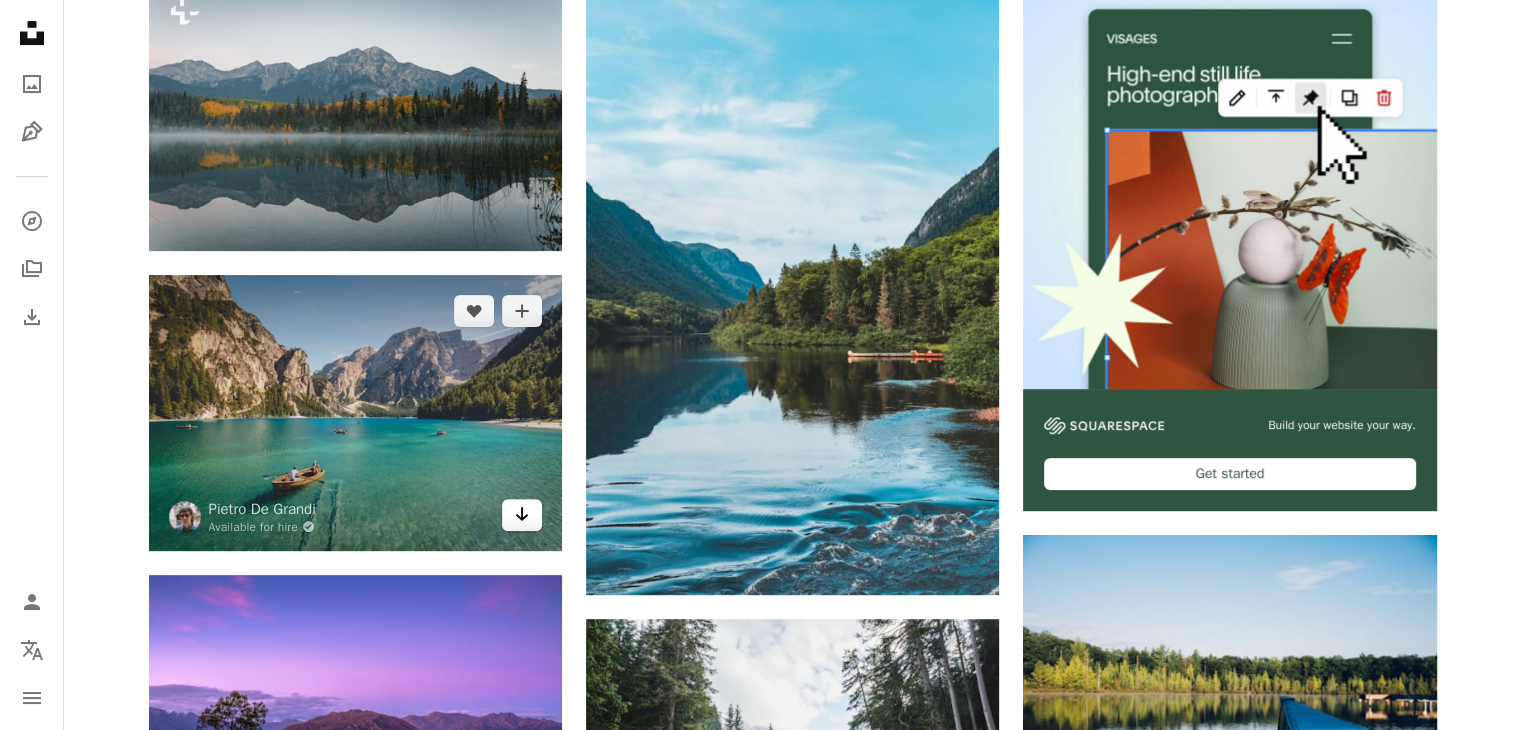 click 